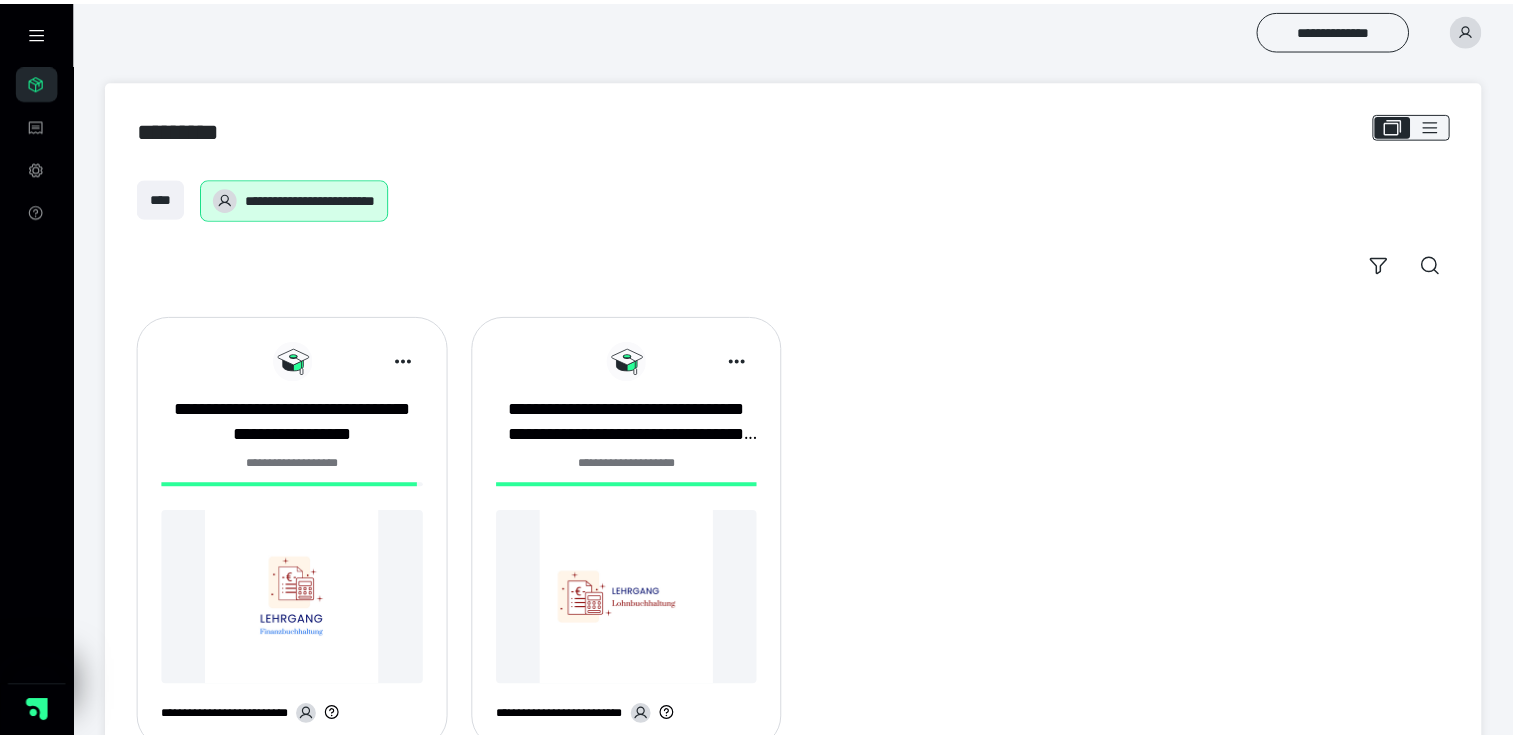 scroll, scrollTop: 0, scrollLeft: 0, axis: both 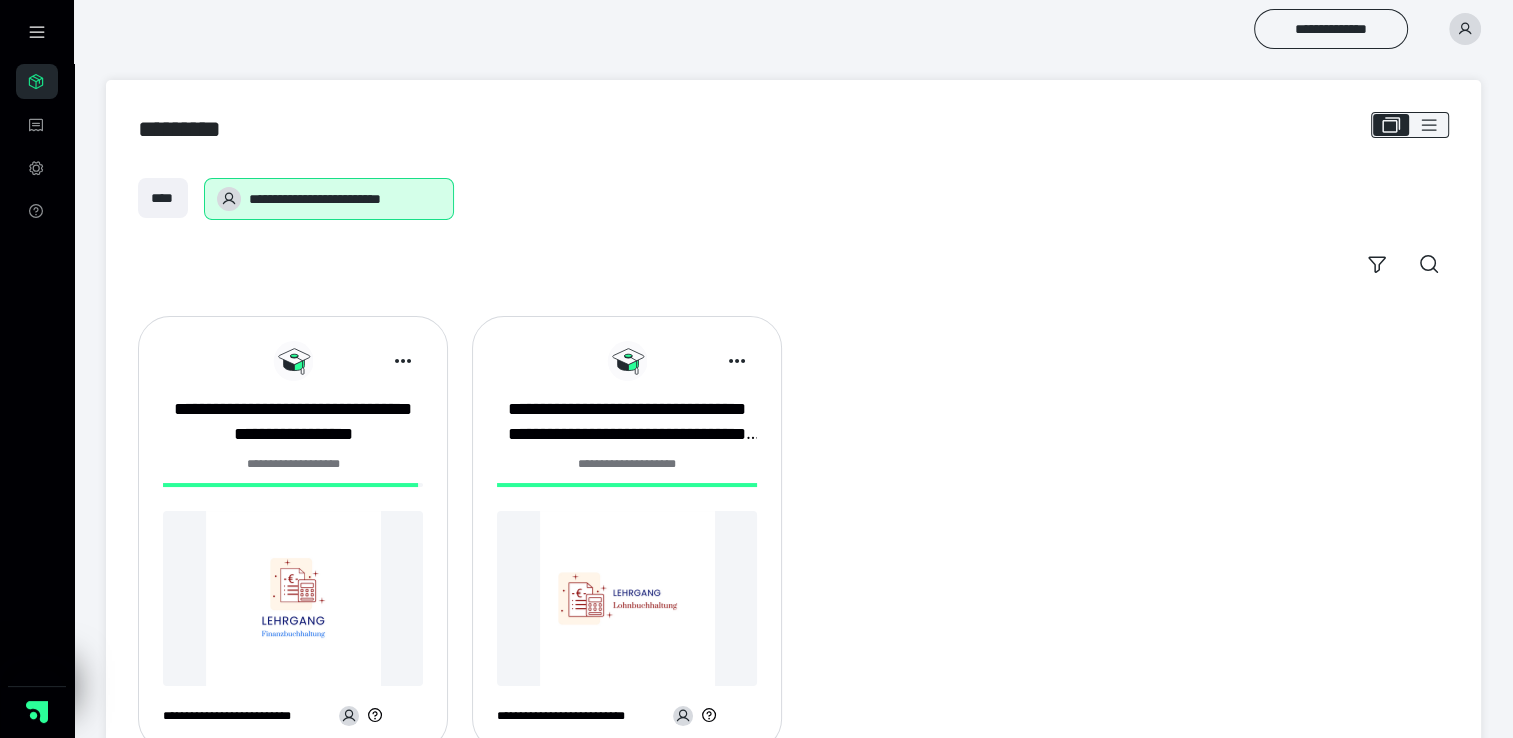 click at bounding box center (293, 598) 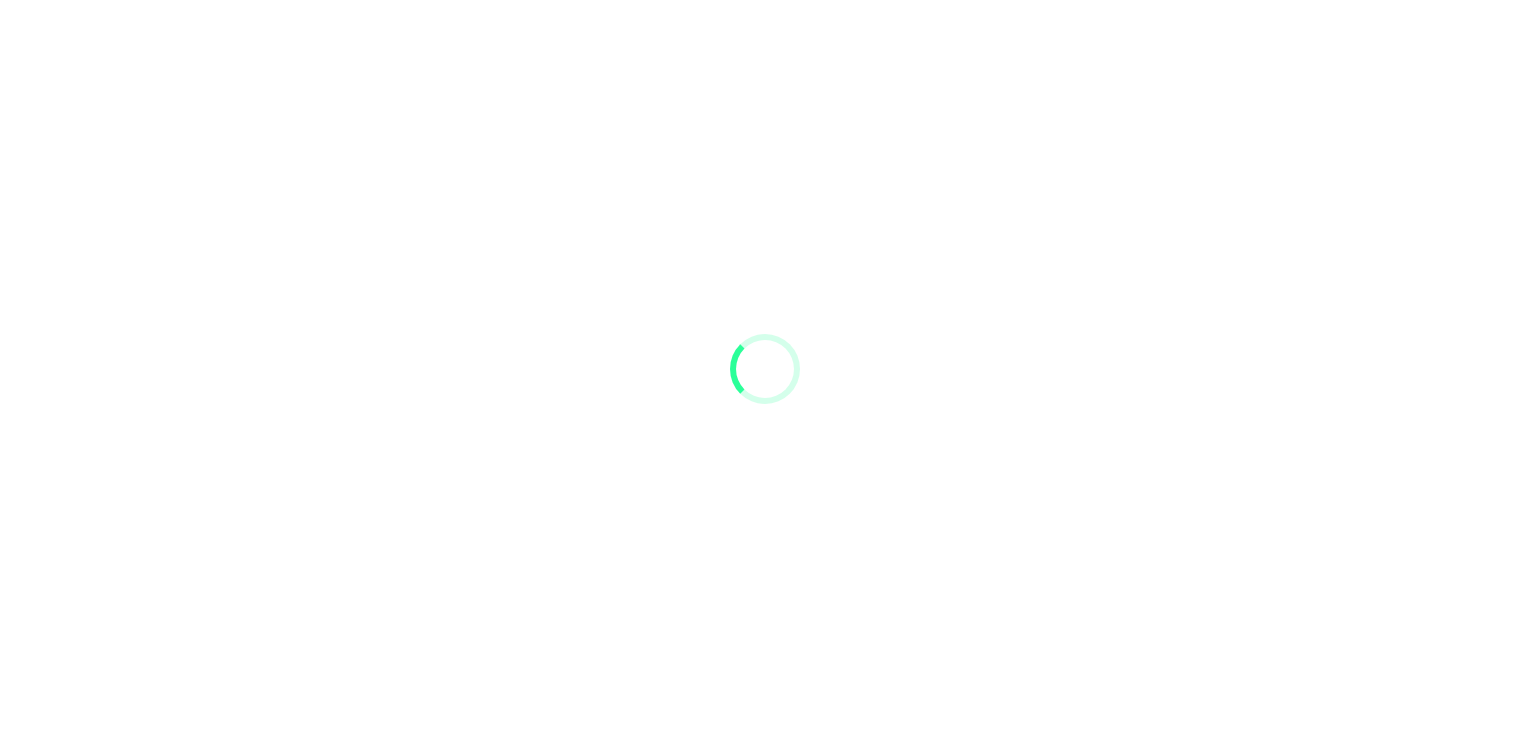 scroll, scrollTop: 0, scrollLeft: 0, axis: both 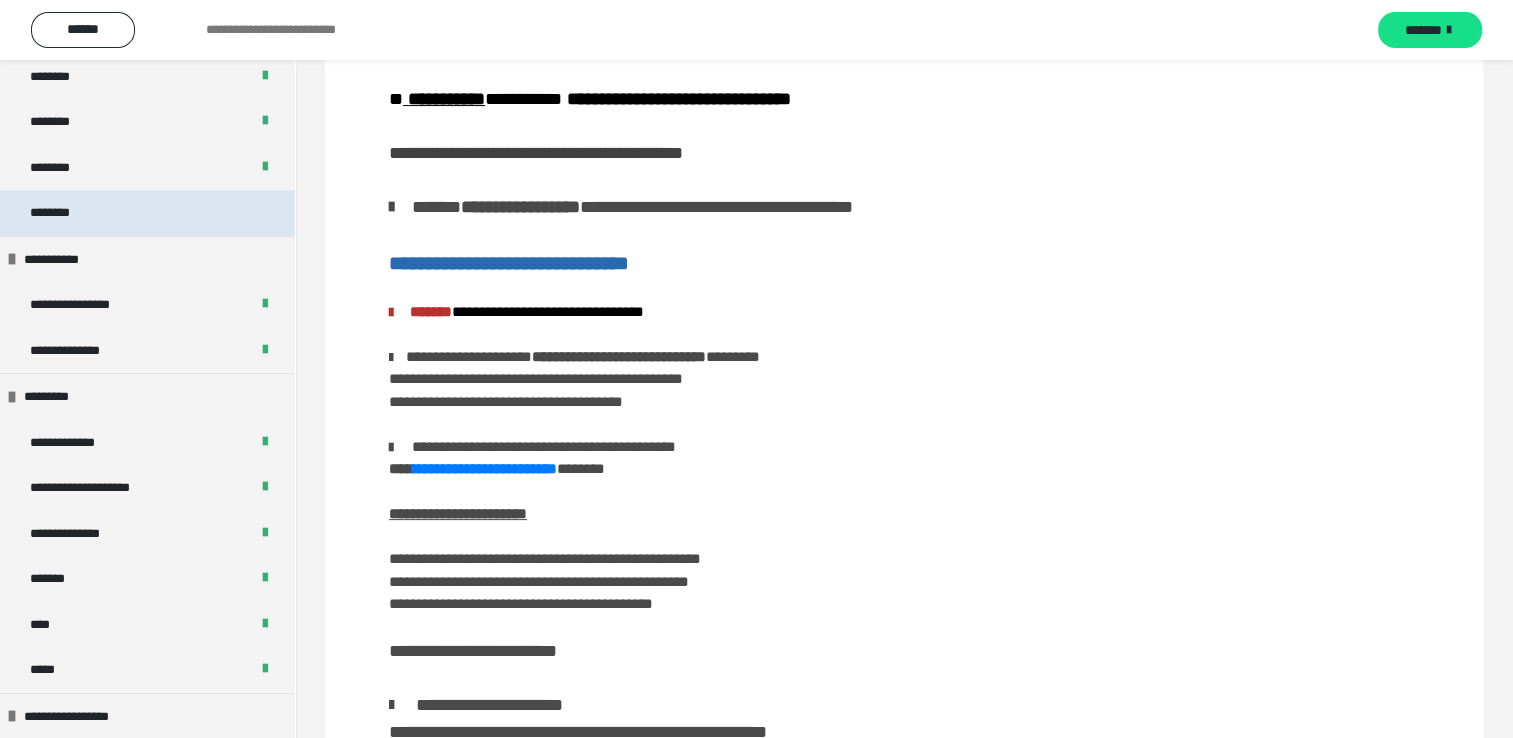 click on "********" at bounding box center (147, 213) 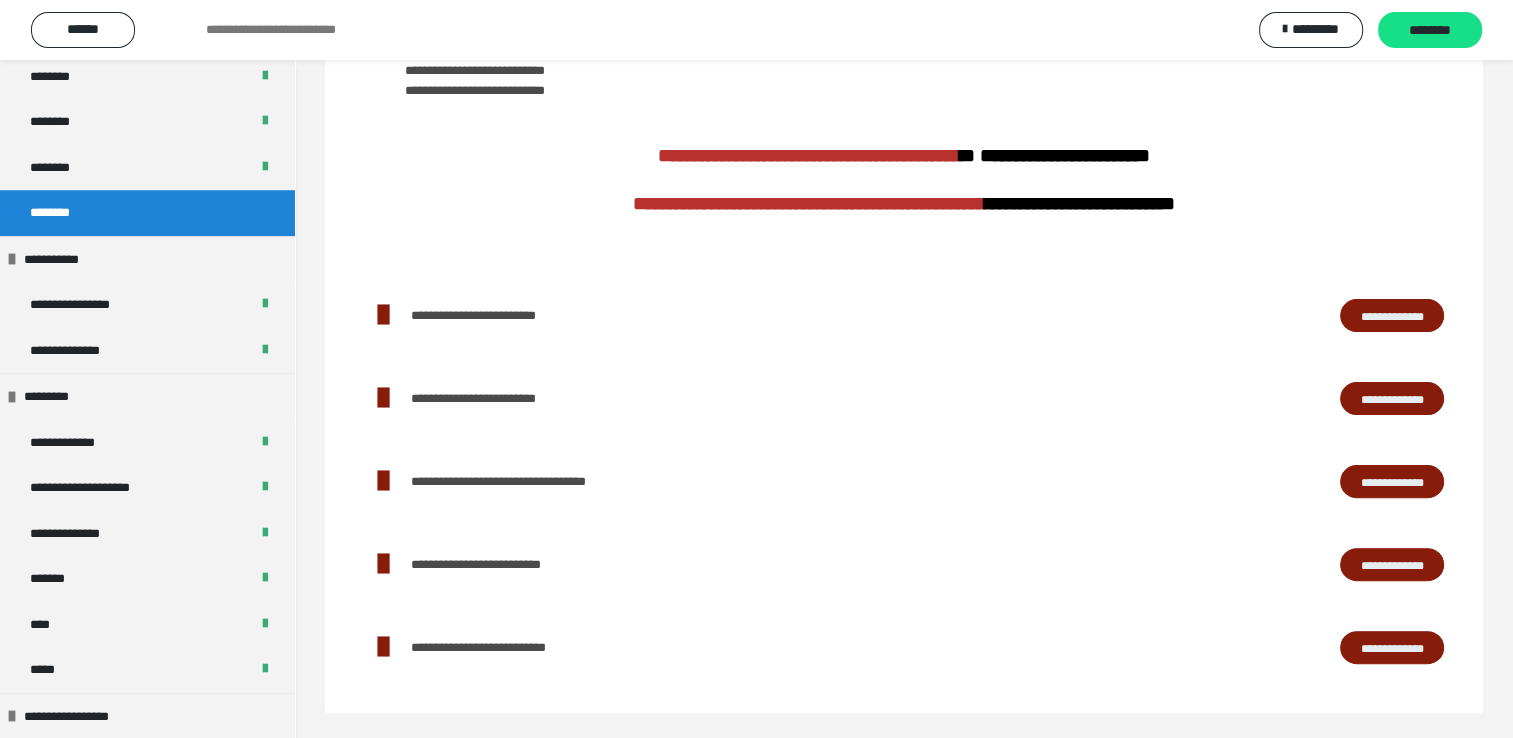 scroll, scrollTop: 483, scrollLeft: 0, axis: vertical 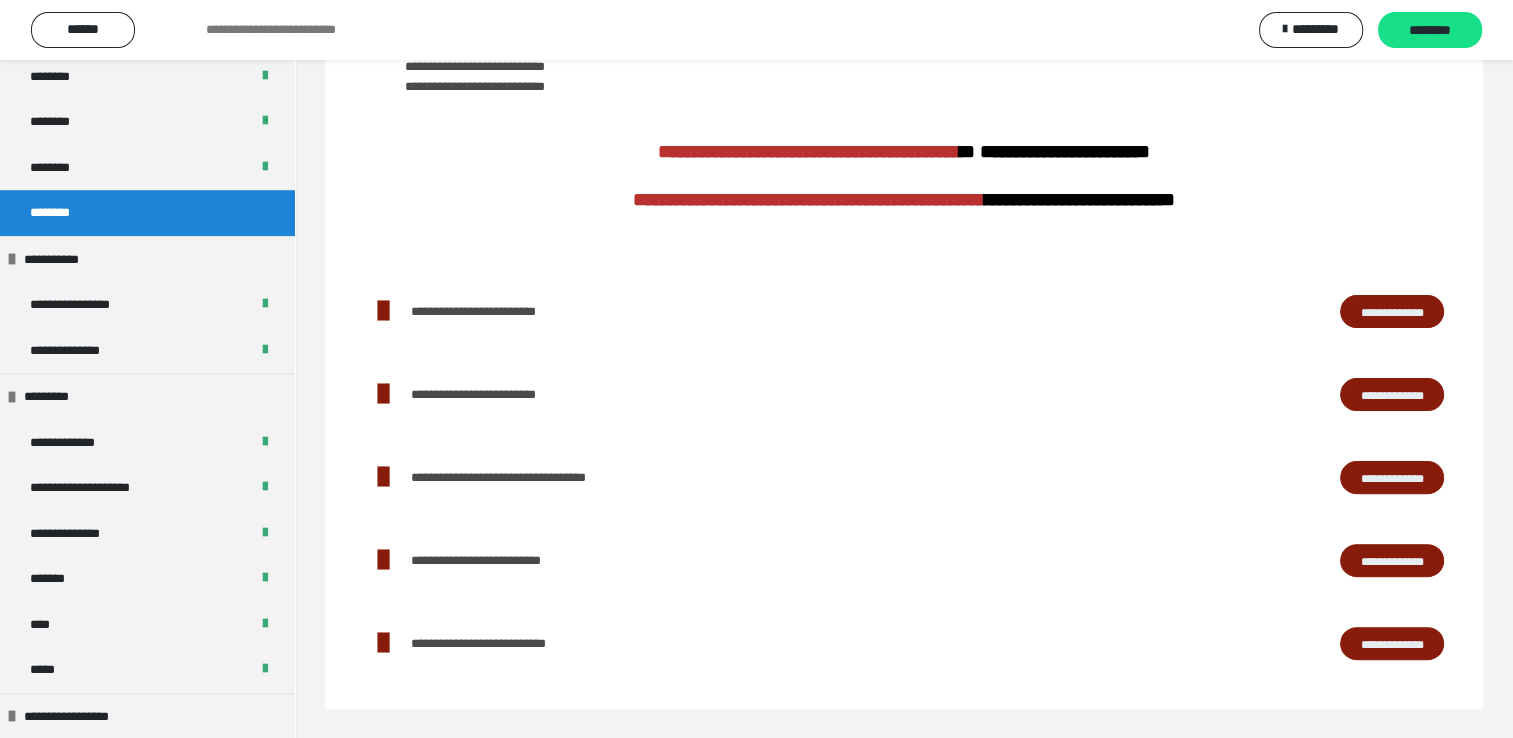 click on "**********" at bounding box center (1392, 395) 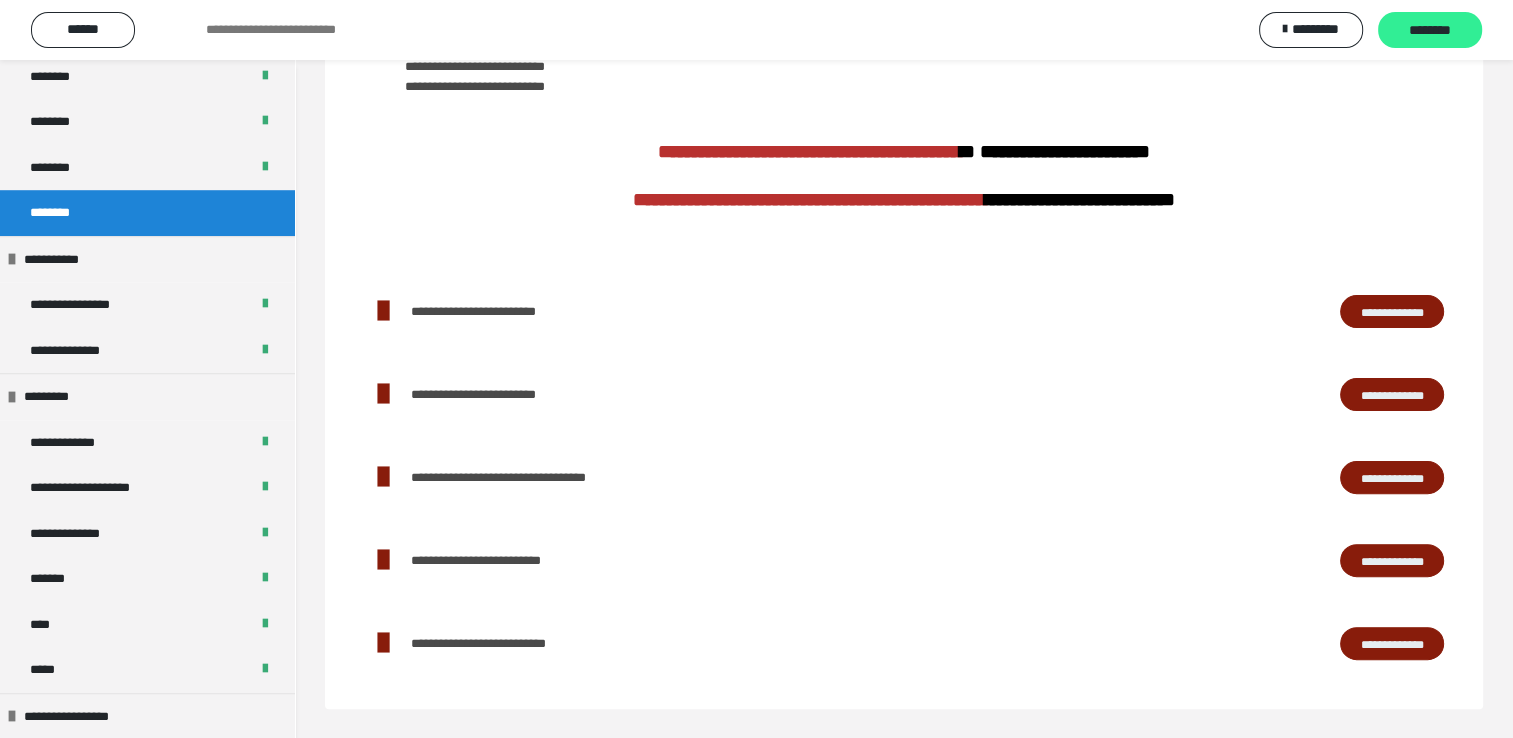 click on "********" at bounding box center [1430, 31] 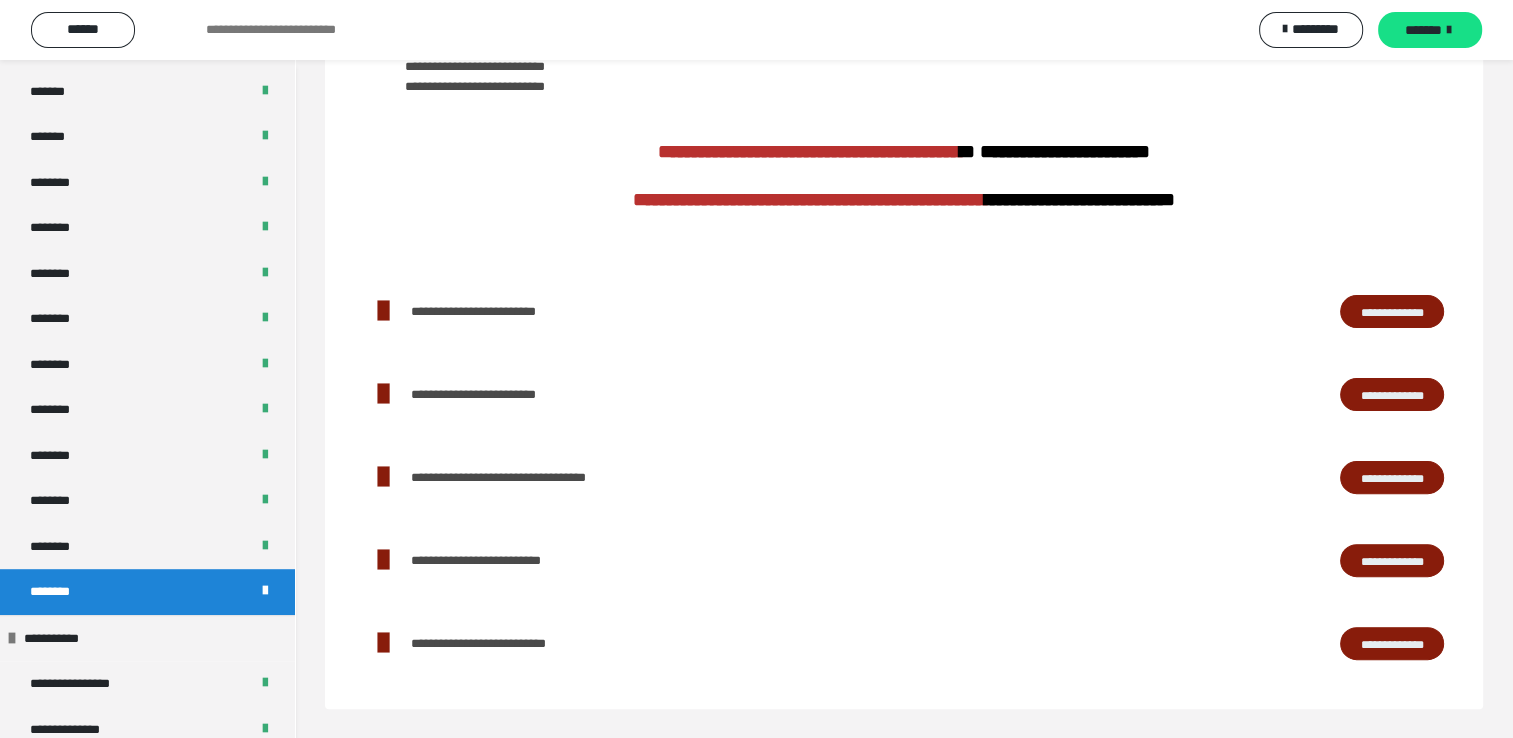 scroll, scrollTop: 994, scrollLeft: 0, axis: vertical 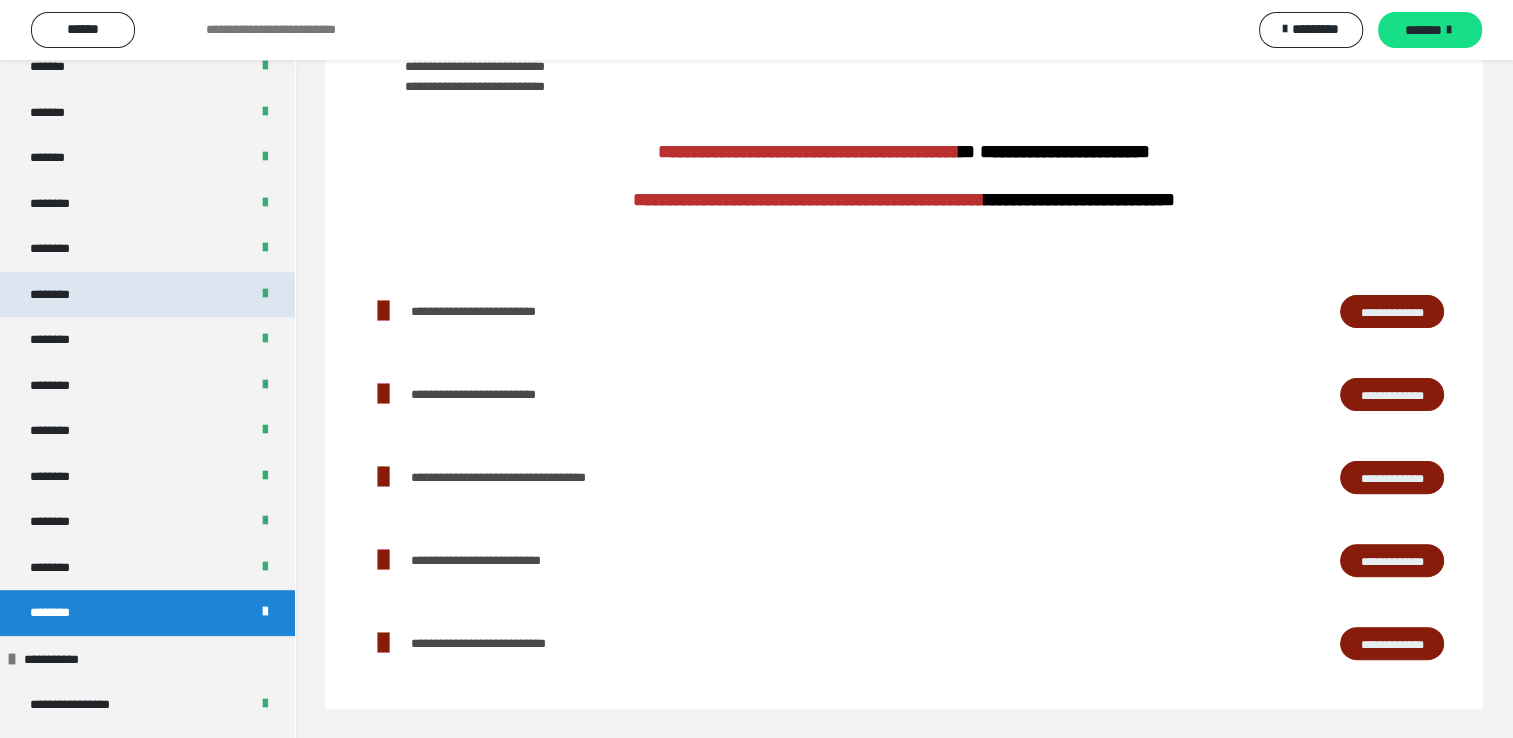 click on "********" at bounding box center [147, 295] 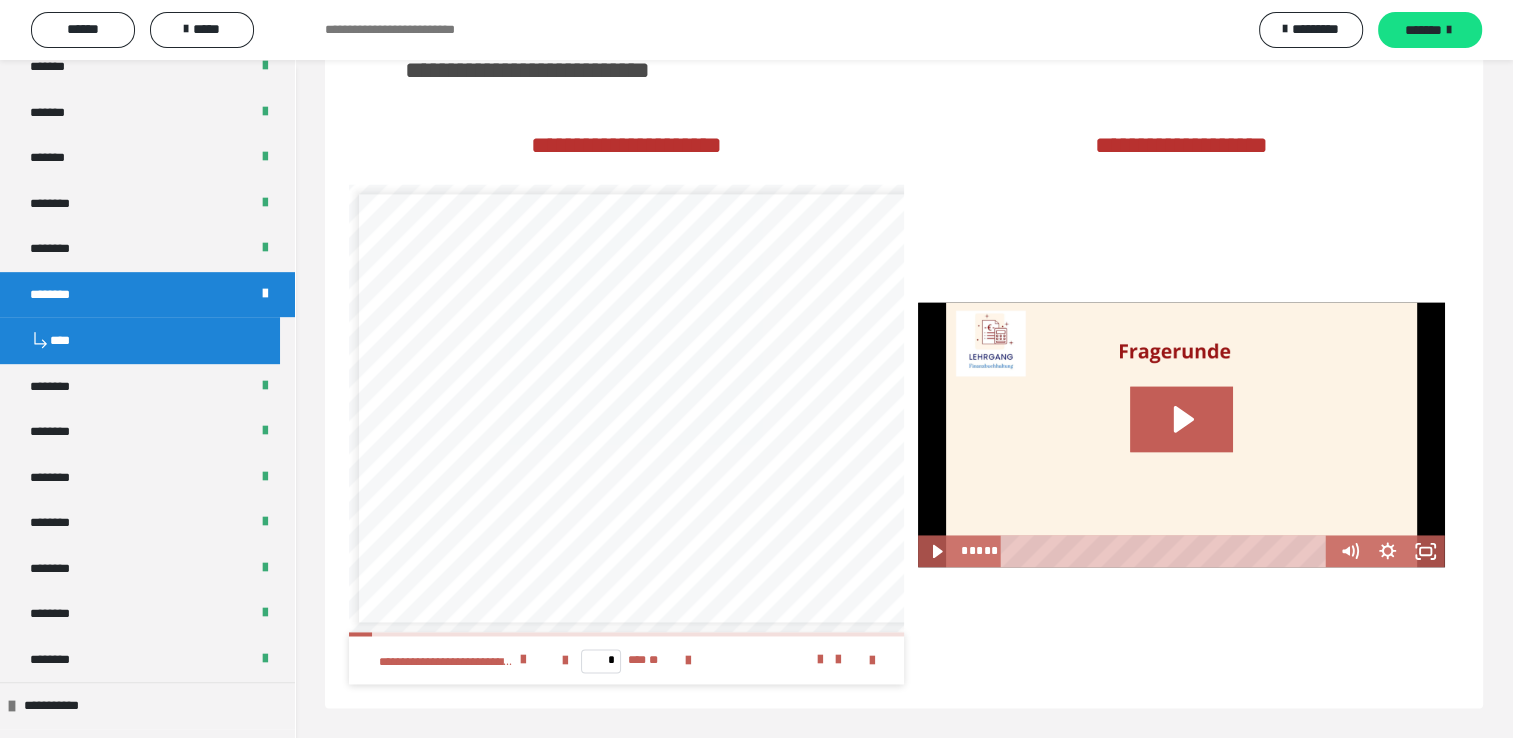 scroll, scrollTop: 2893, scrollLeft: 0, axis: vertical 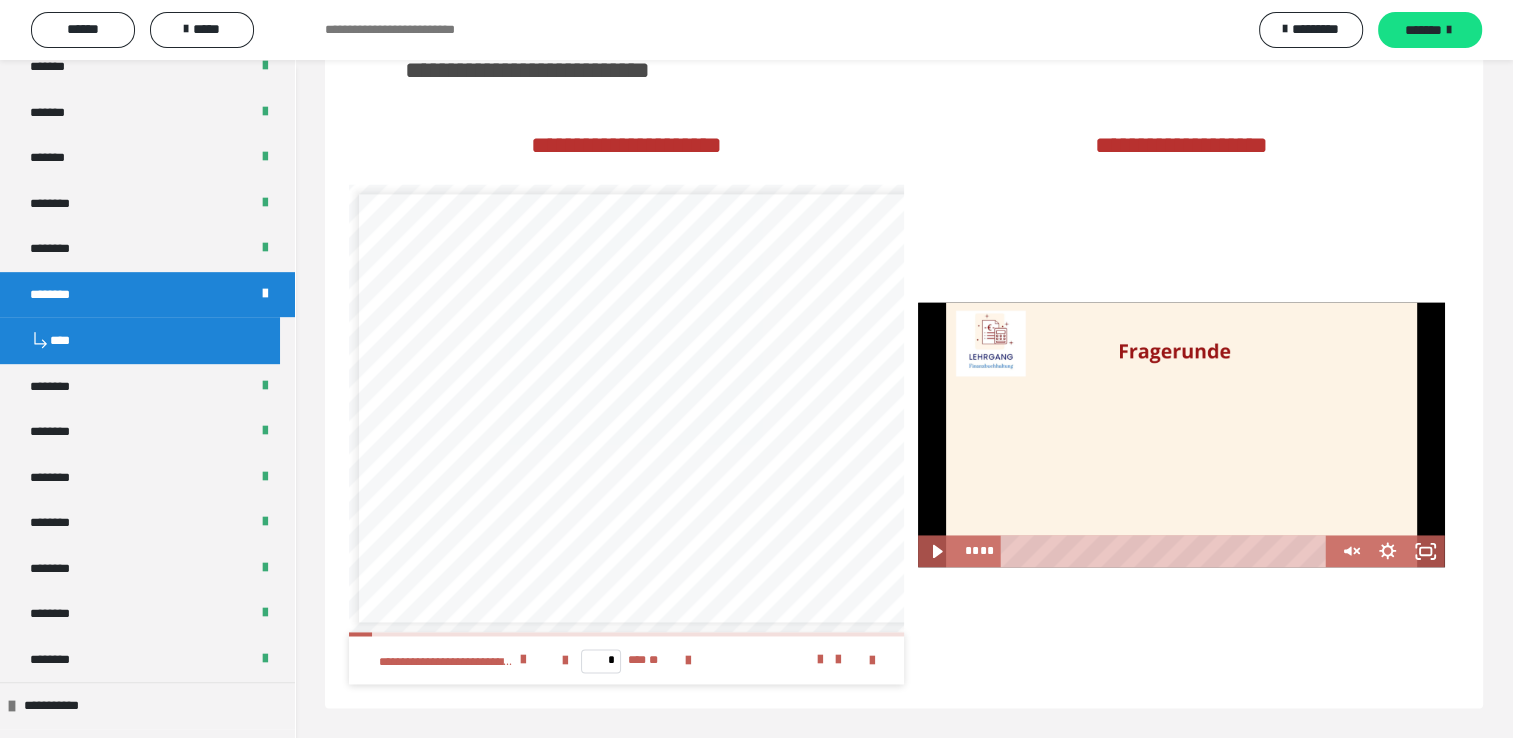 drag, startPoint x: 1152, startPoint y: 413, endPoint x: 1174, endPoint y: 429, distance: 27.202942 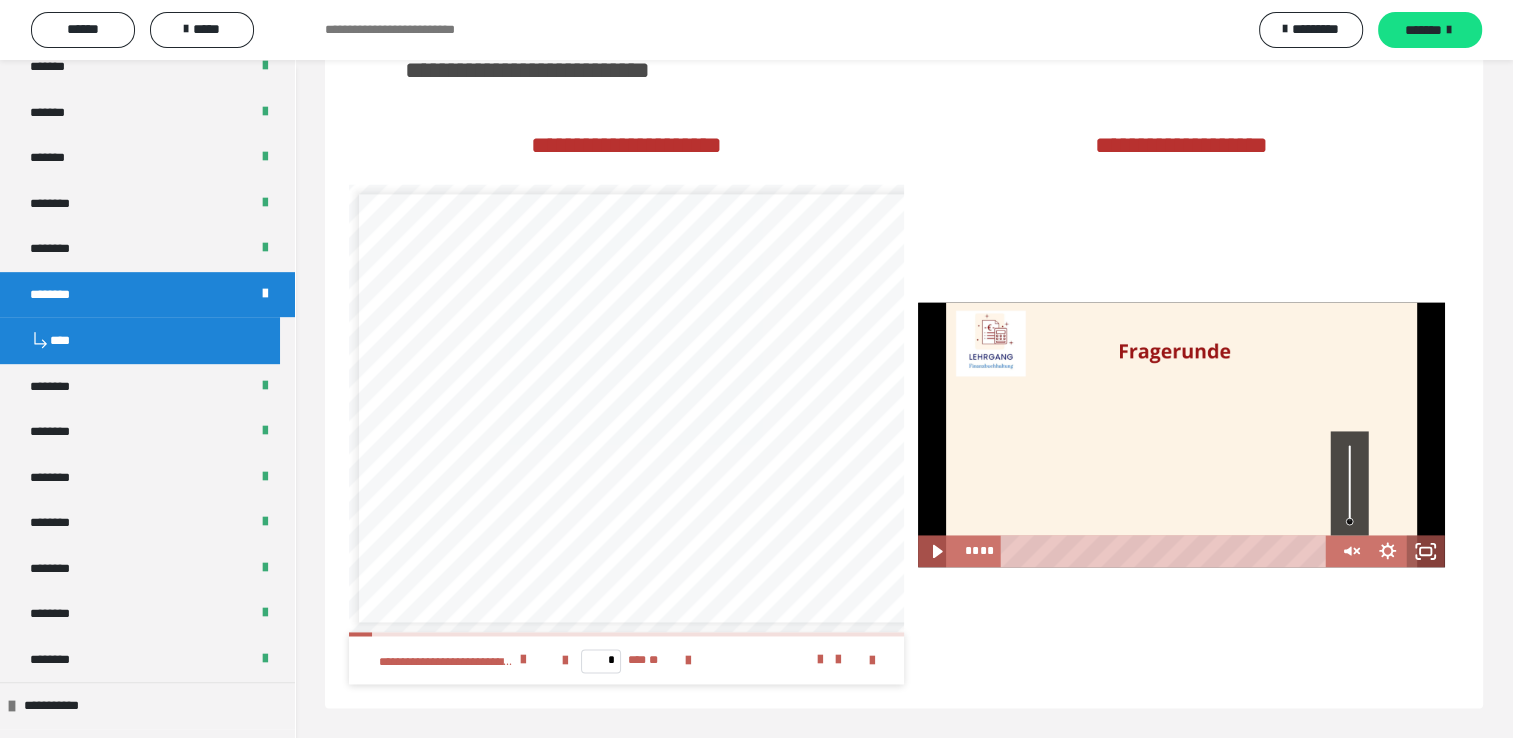 click 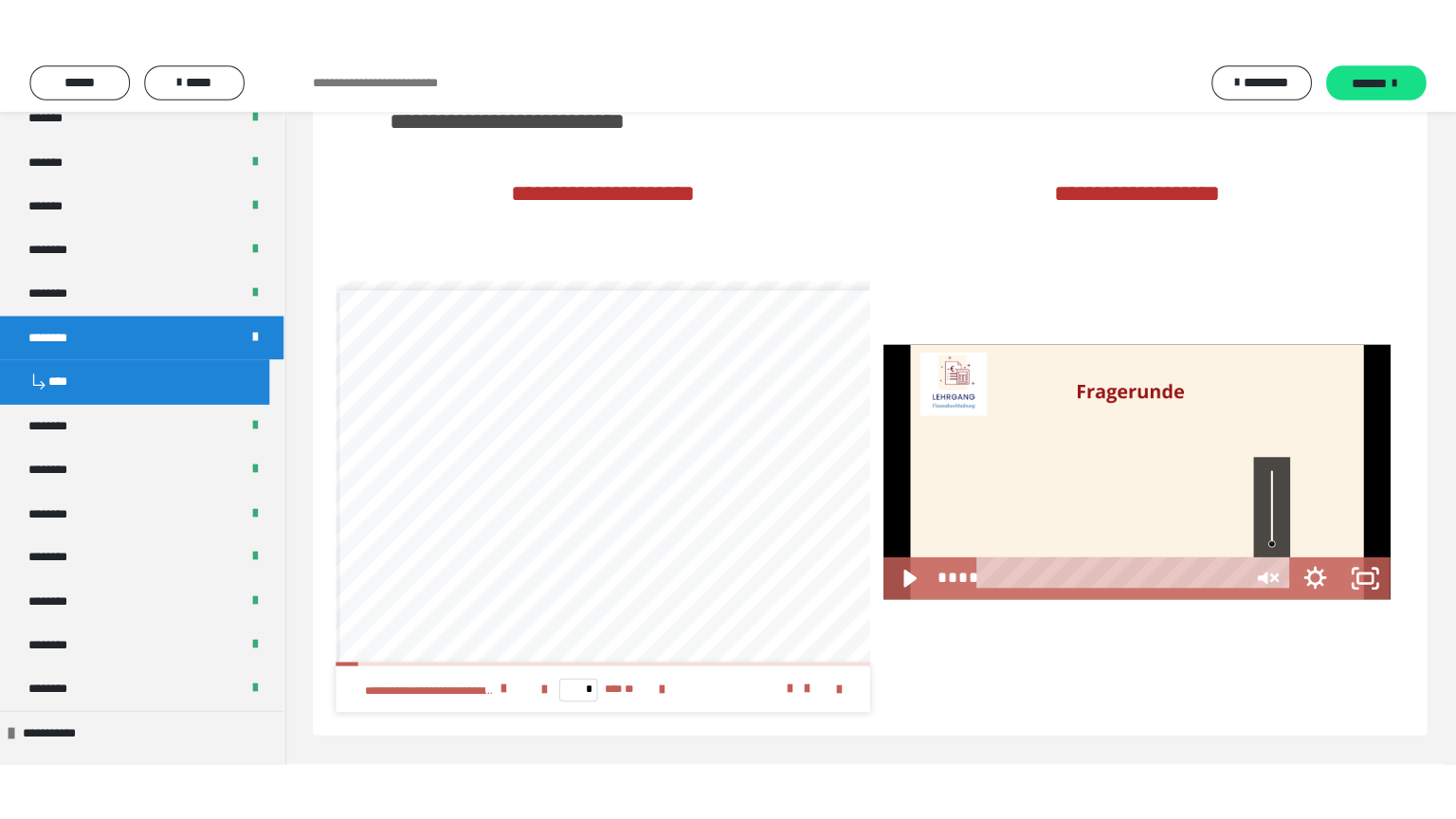 scroll, scrollTop: 2639, scrollLeft: 0, axis: vertical 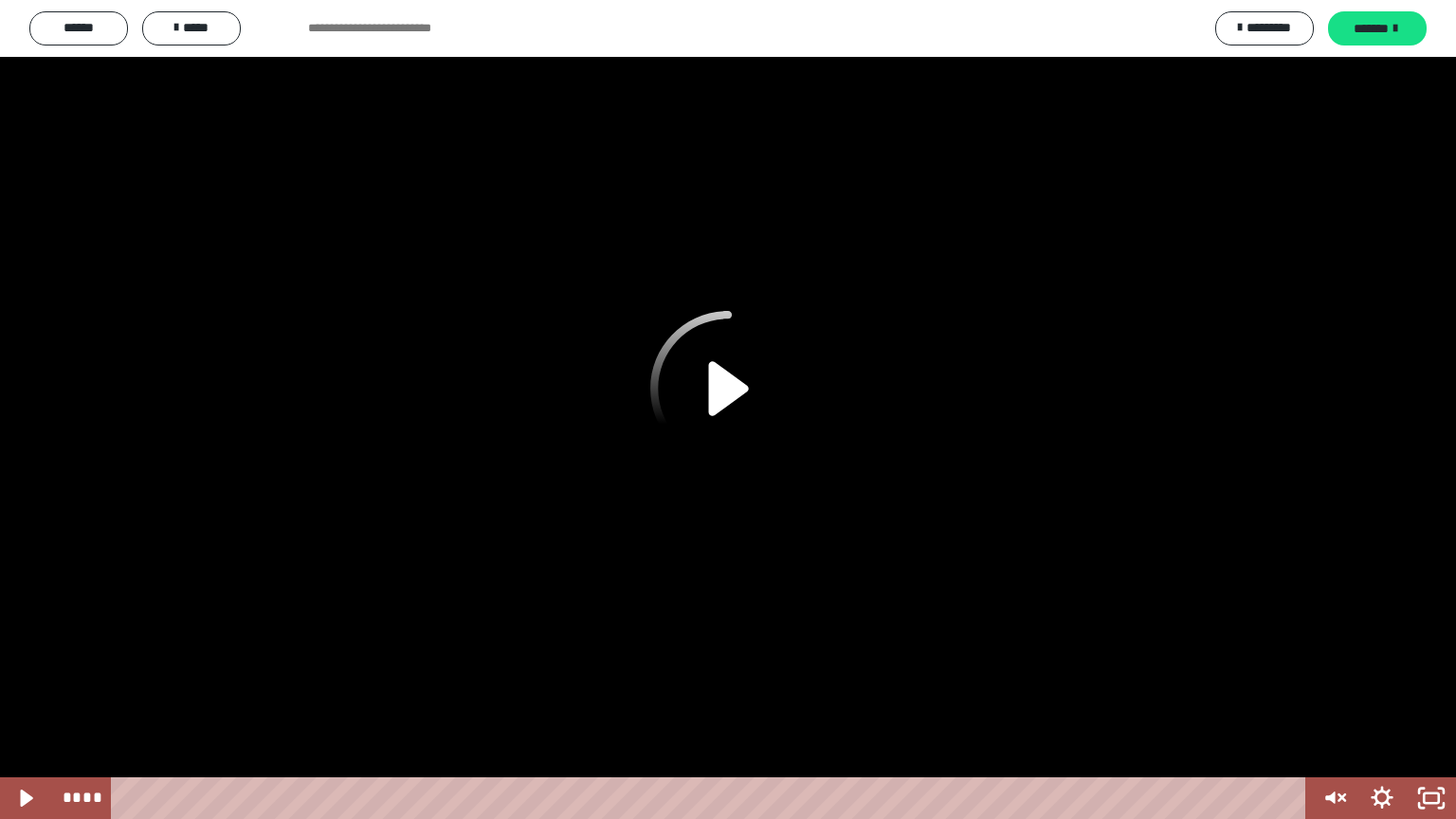 drag, startPoint x: 726, startPoint y: 375, endPoint x: 753, endPoint y: 385, distance: 28.79236 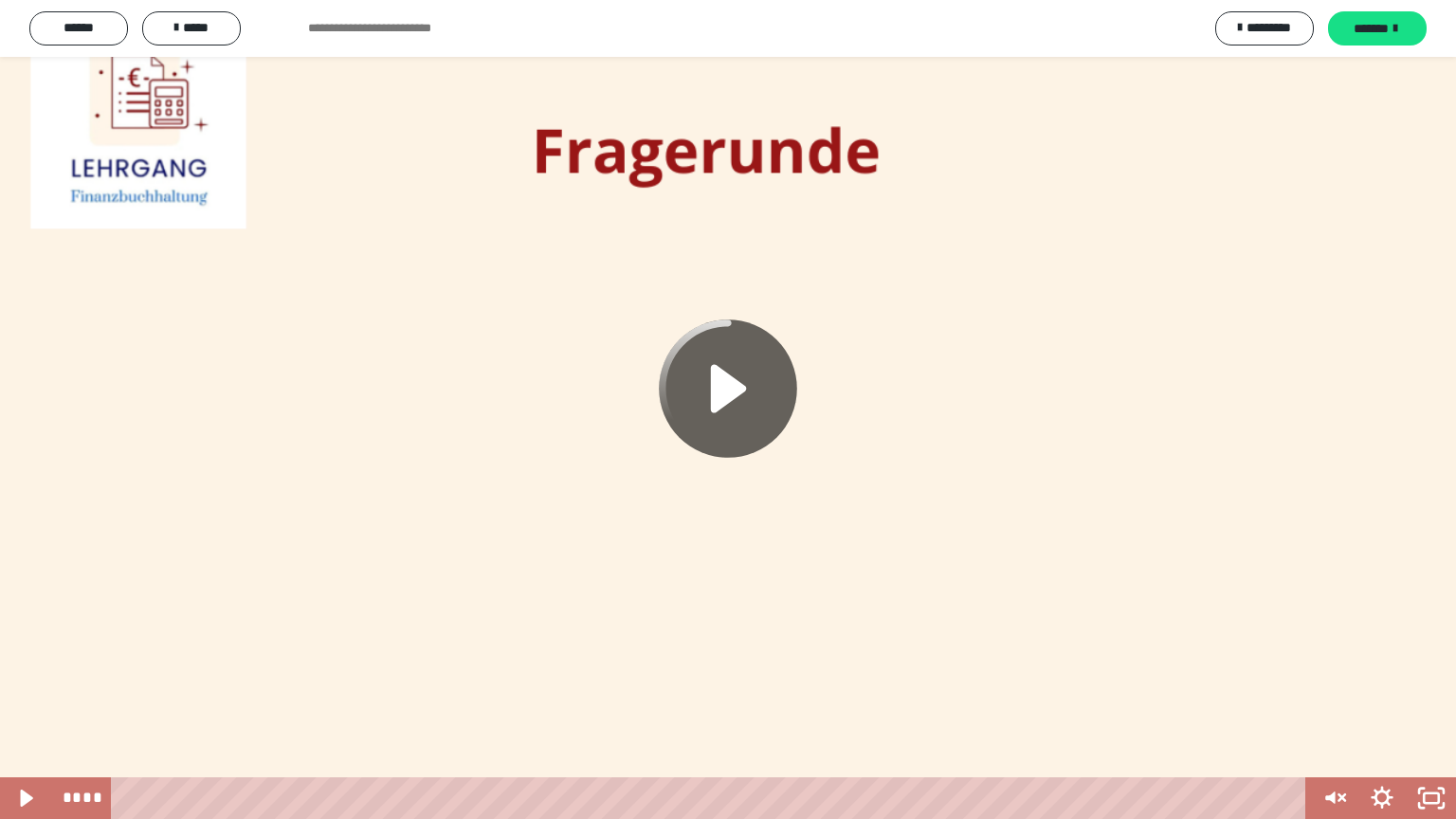 click 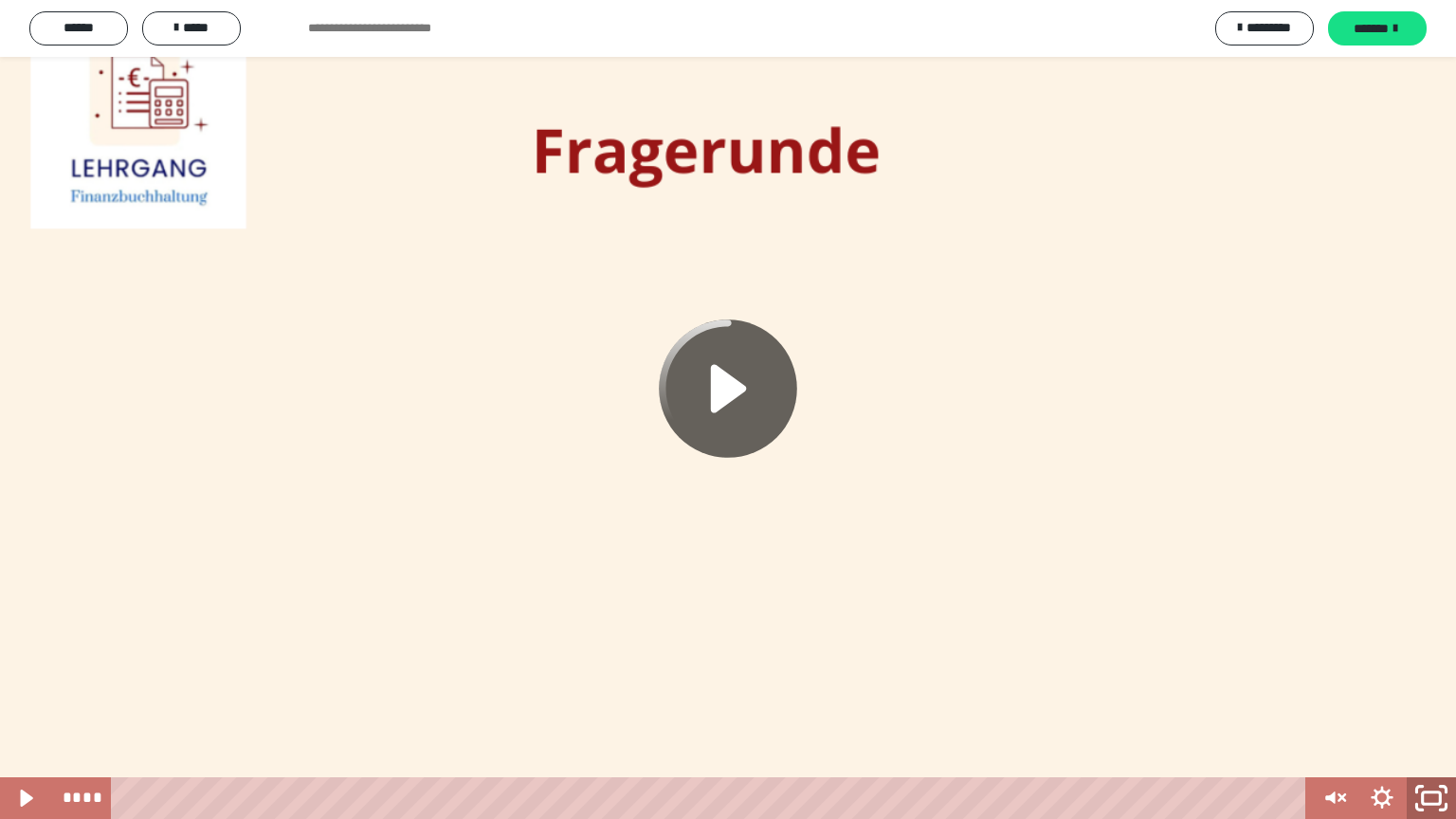 click 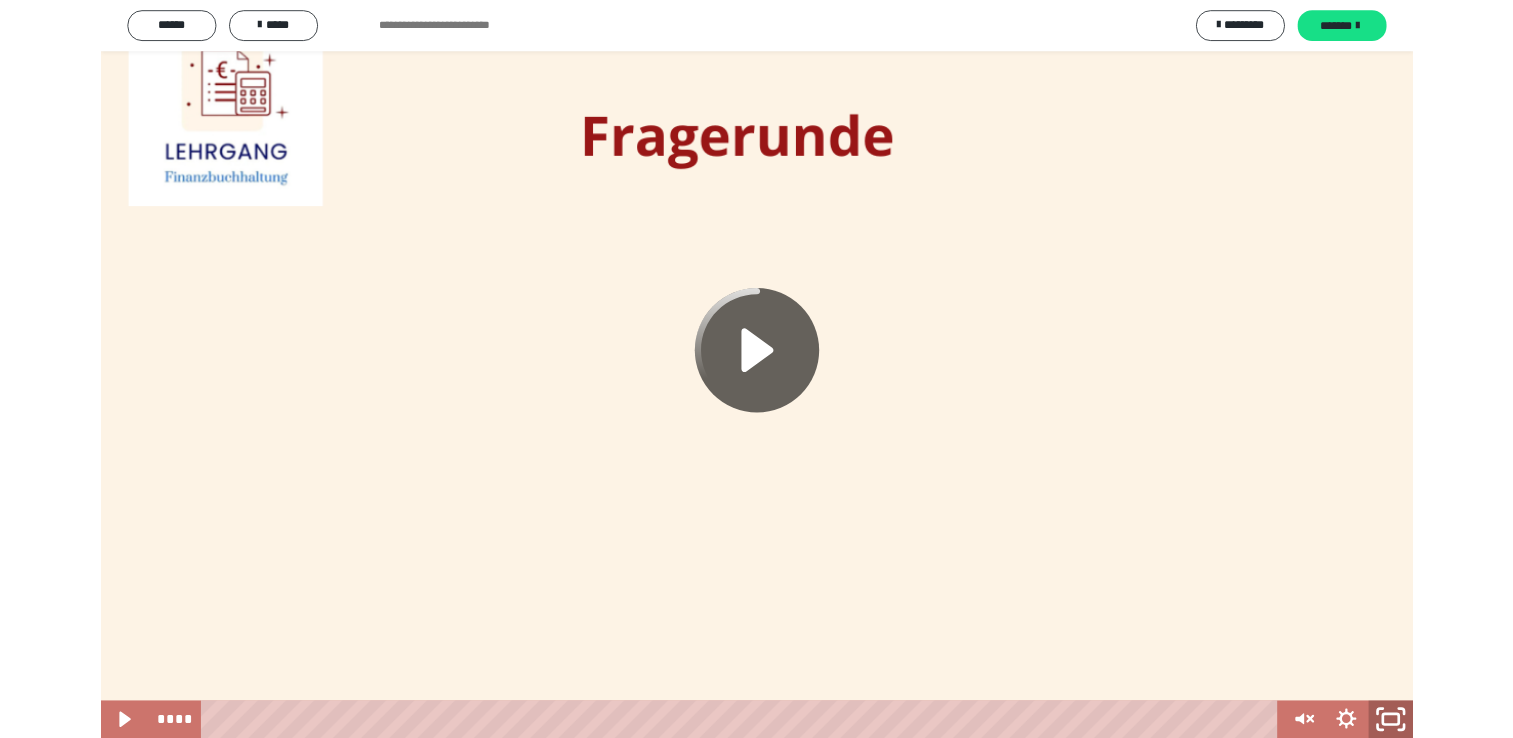 scroll, scrollTop: 2772, scrollLeft: 0, axis: vertical 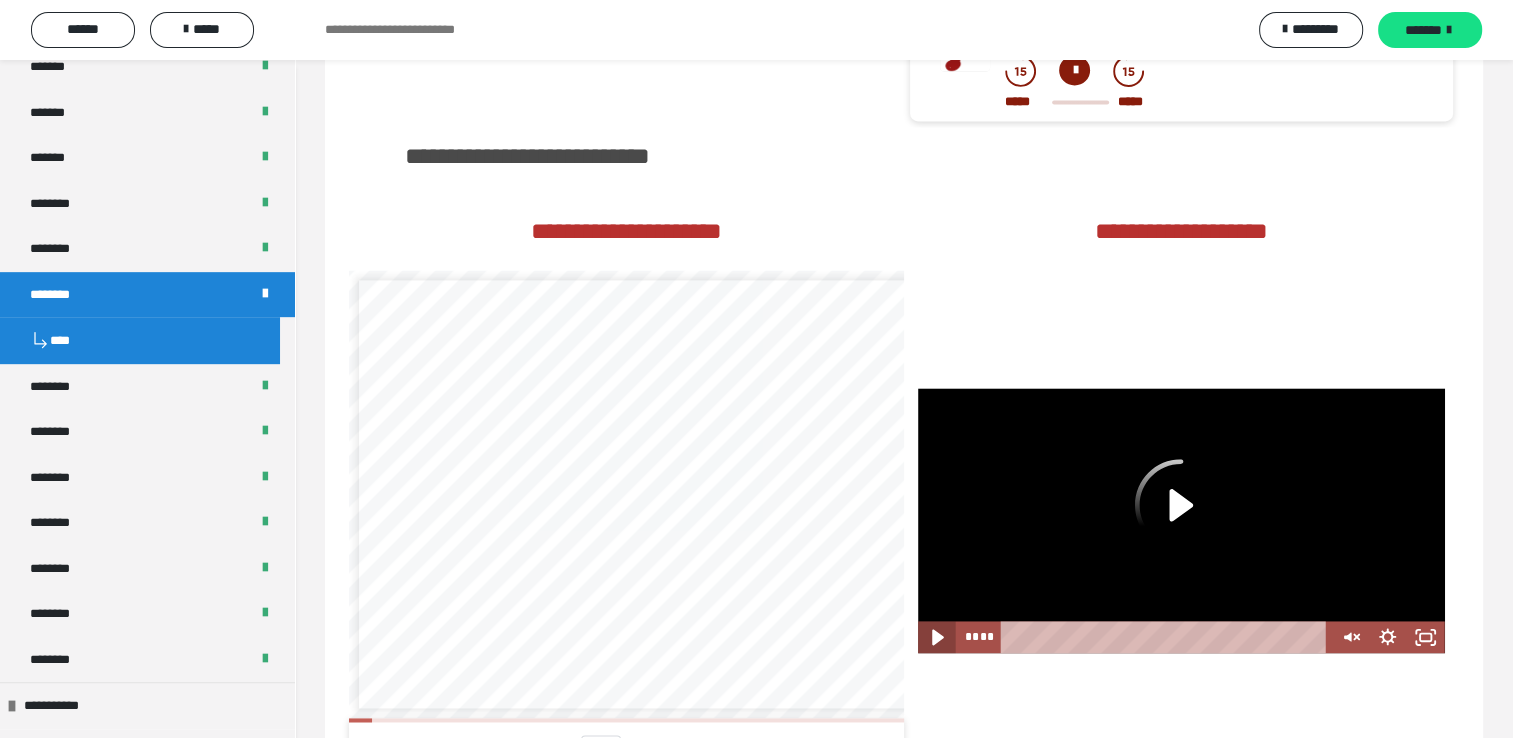 click 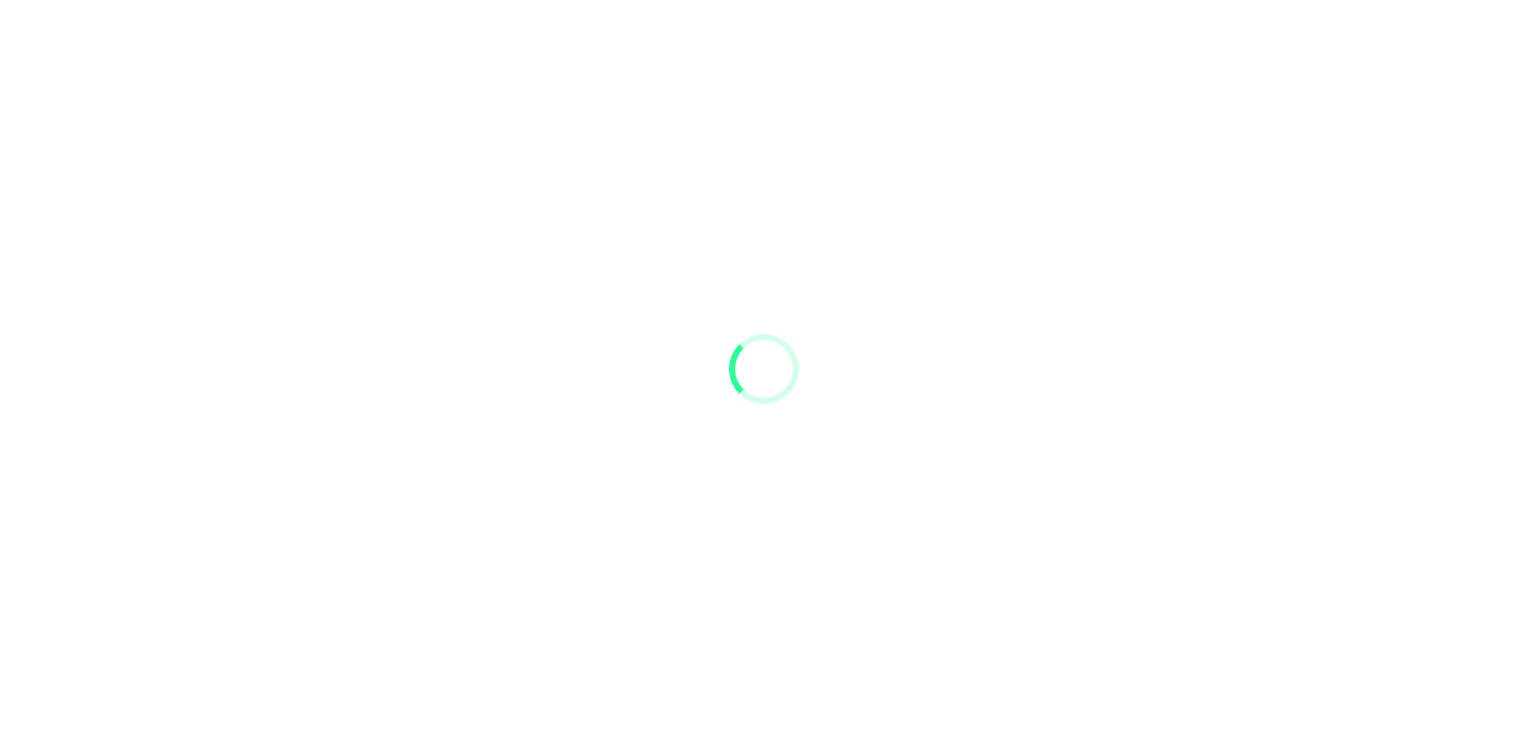 scroll, scrollTop: 0, scrollLeft: 0, axis: both 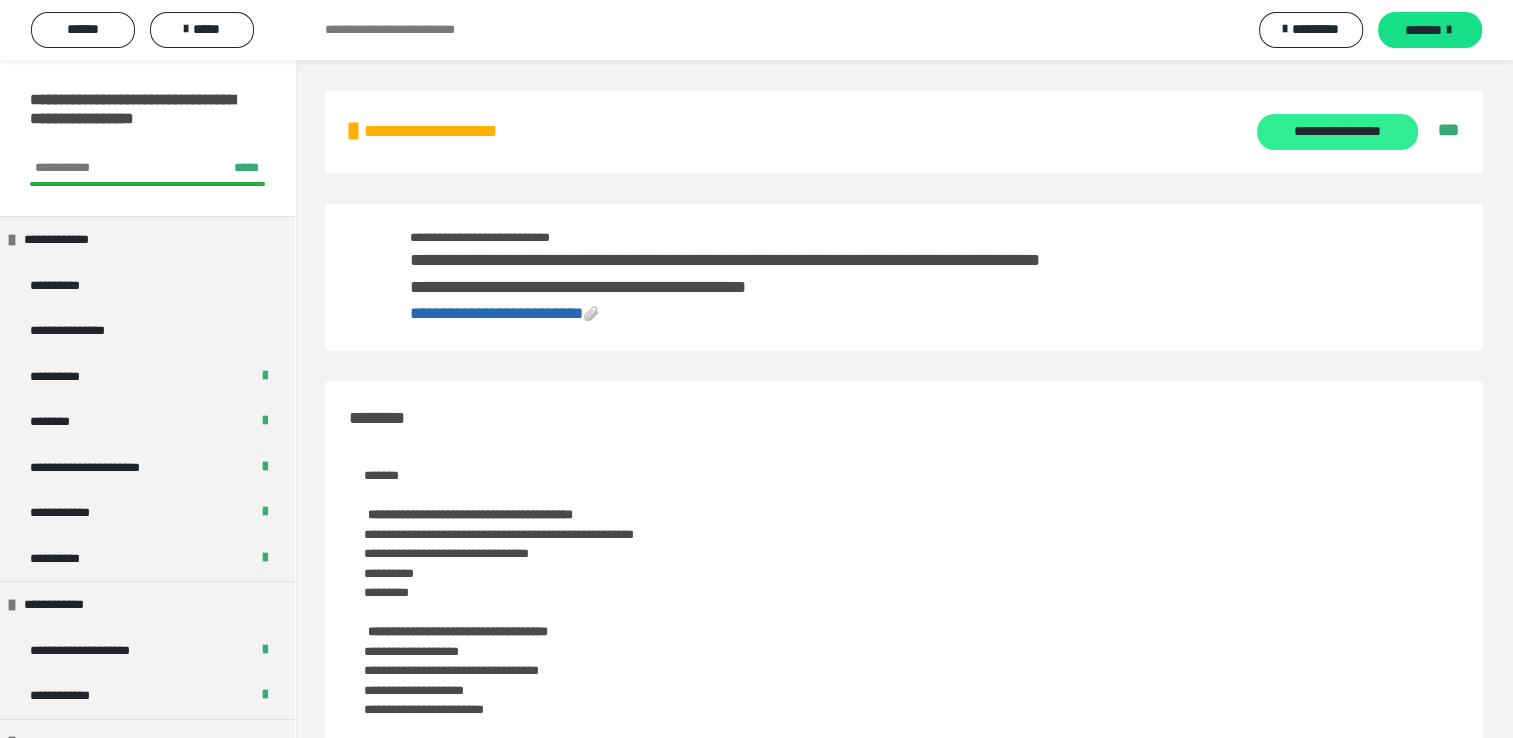 click on "**********" at bounding box center (1337, 132) 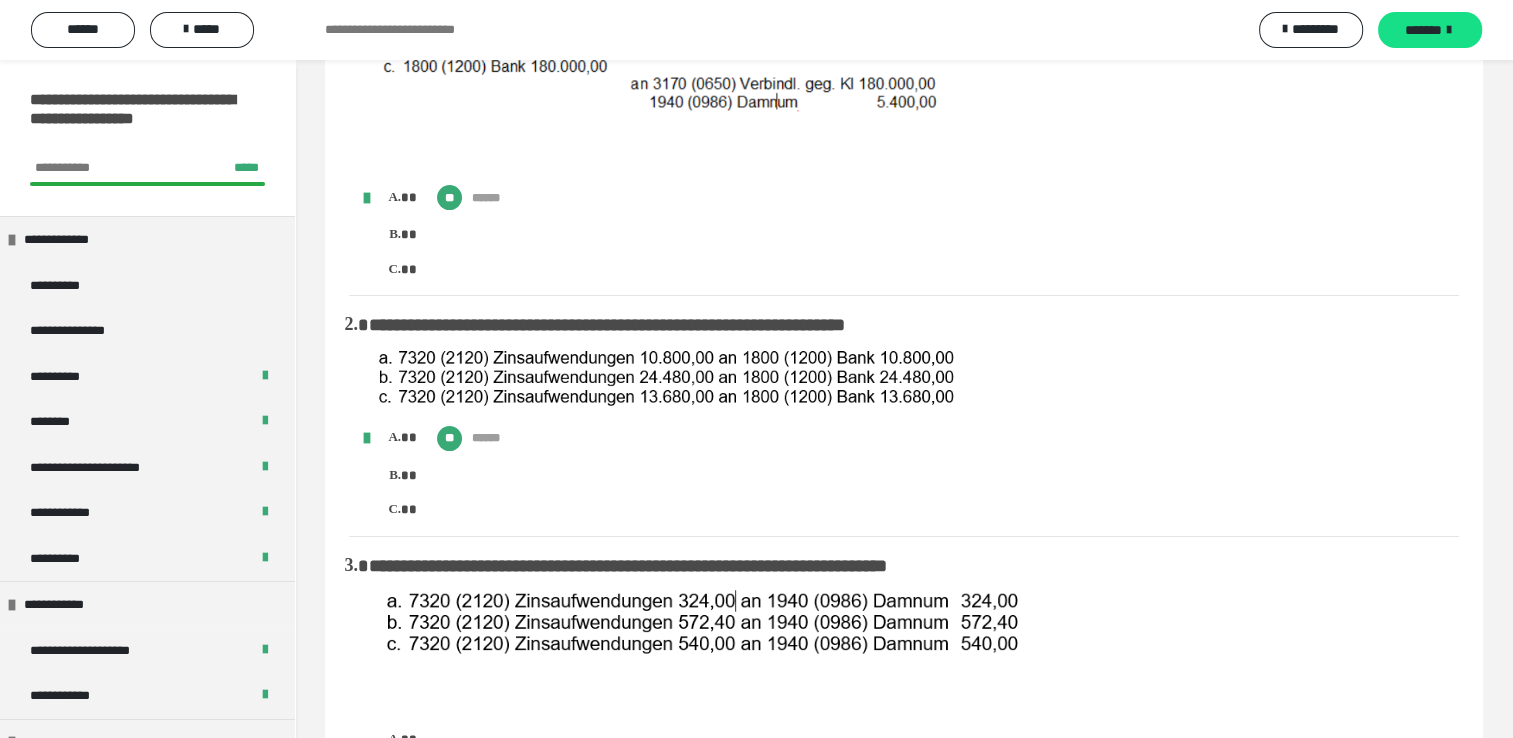 scroll, scrollTop: 400, scrollLeft: 0, axis: vertical 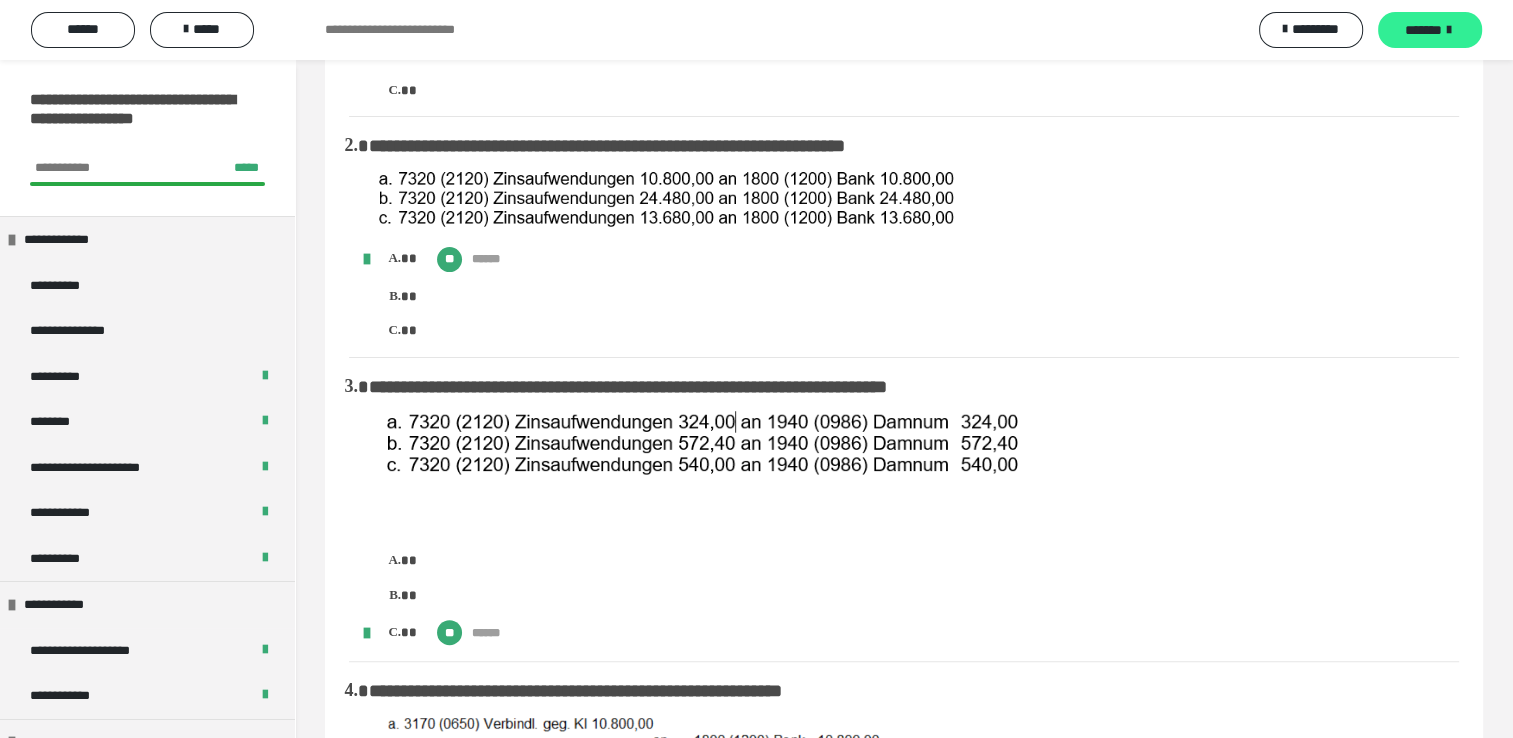 click on "*******" at bounding box center [1423, 30] 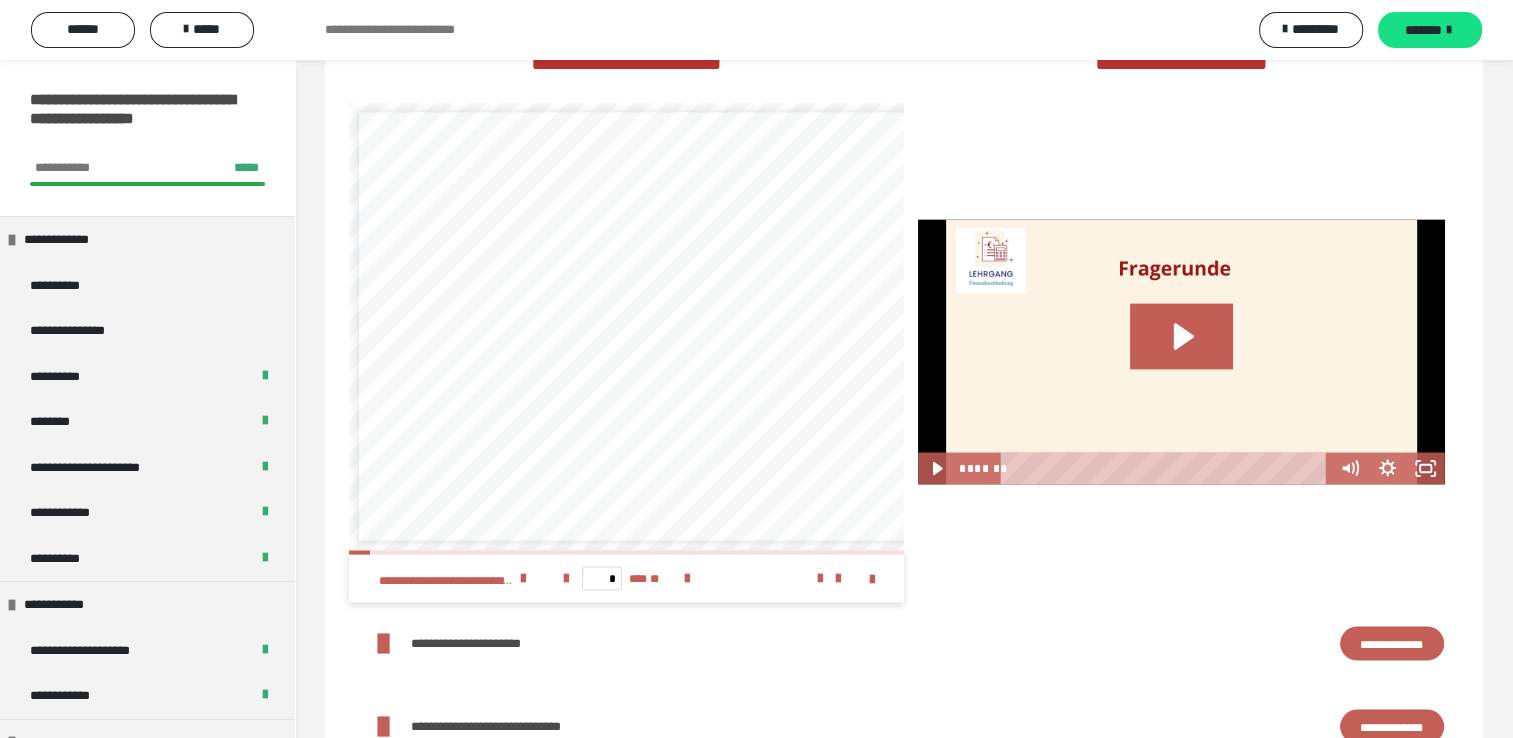 scroll, scrollTop: 3700, scrollLeft: 0, axis: vertical 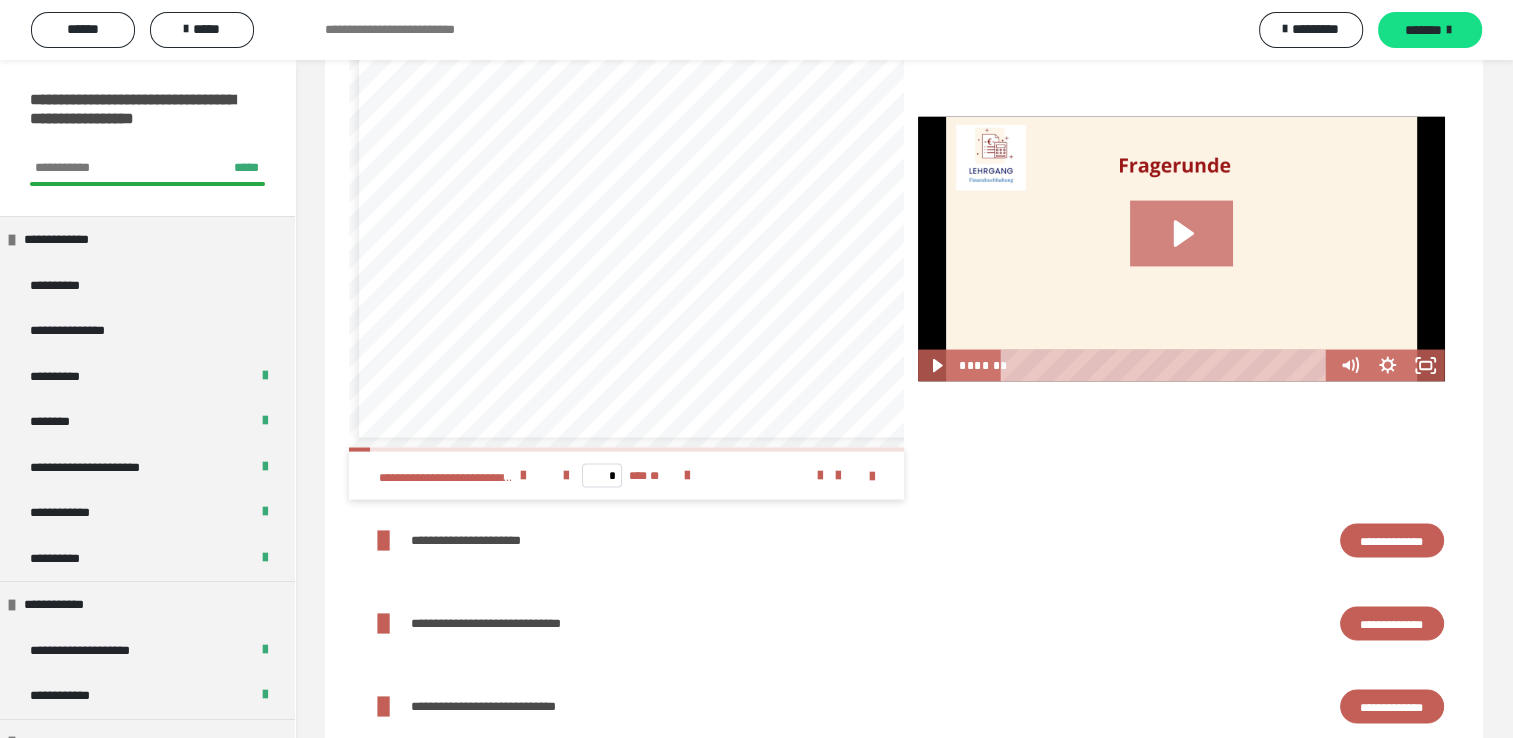 click 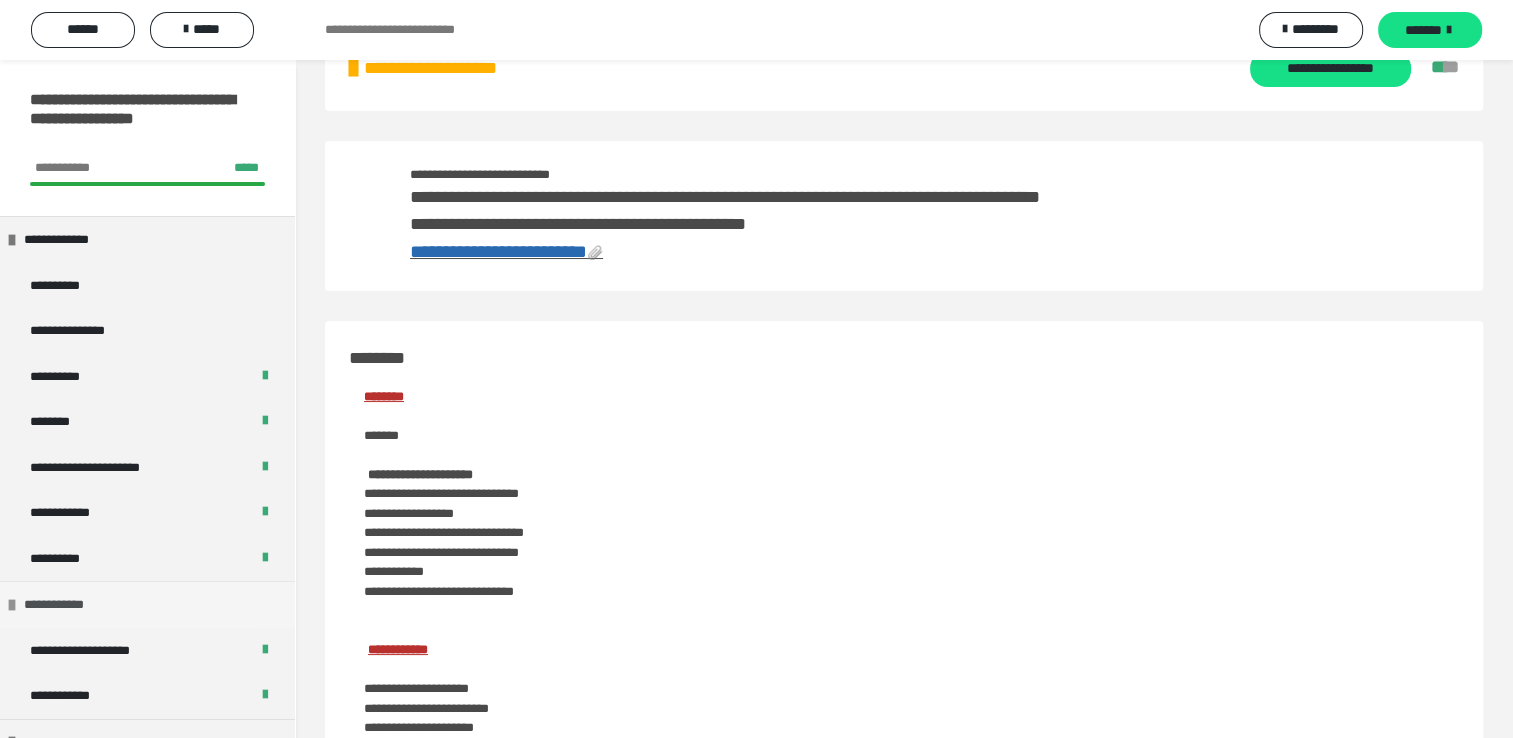 scroll, scrollTop: 800, scrollLeft: 0, axis: vertical 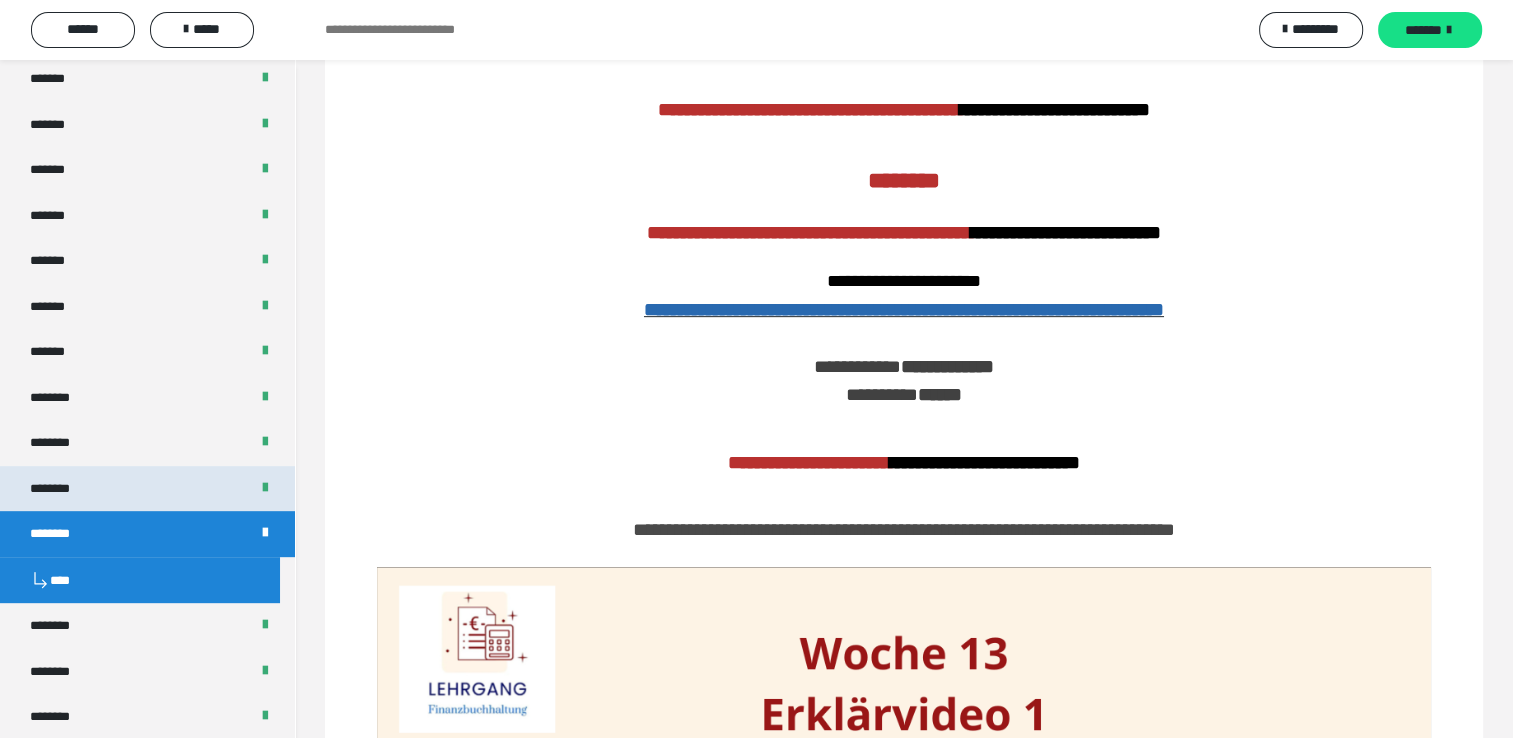 click on "********" at bounding box center [147, 489] 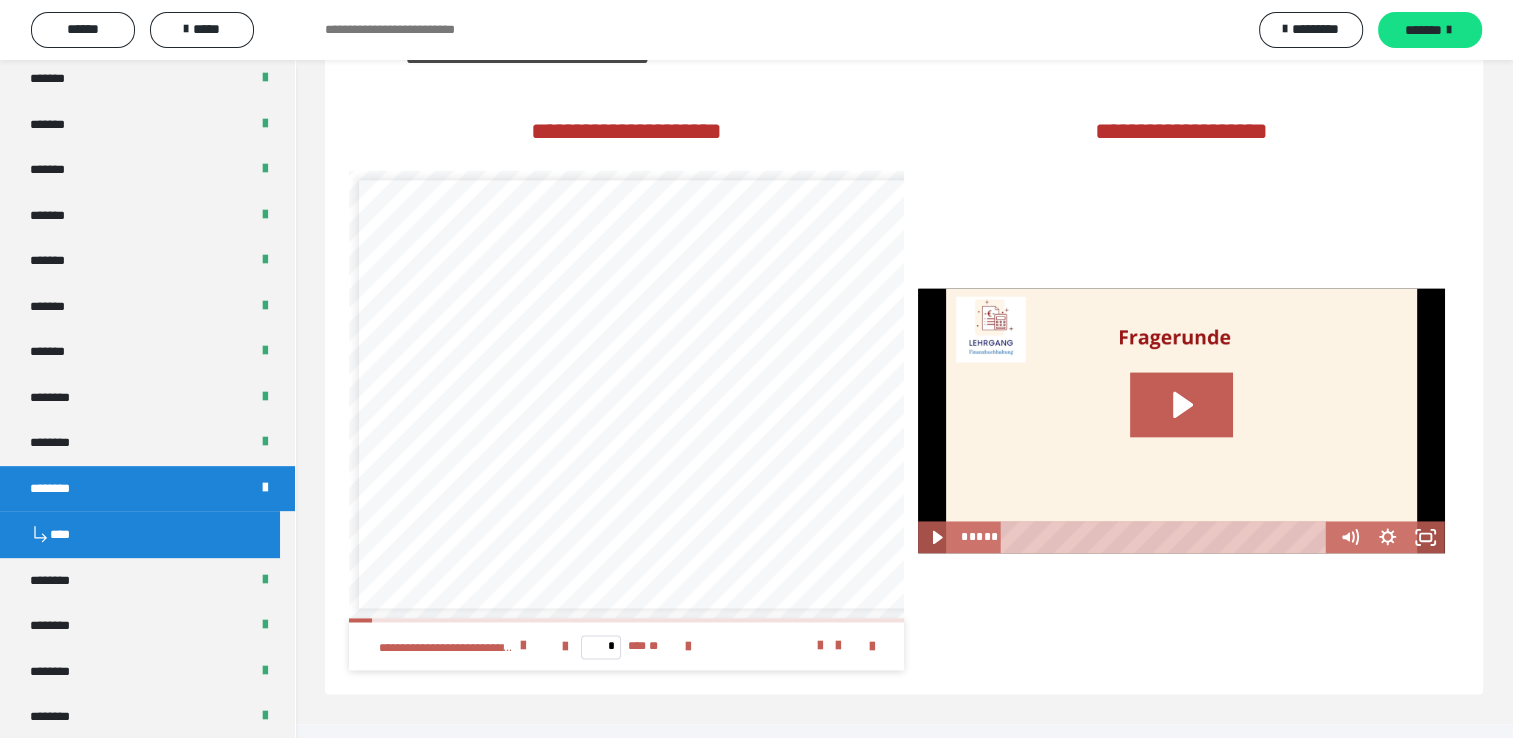 scroll, scrollTop: 2893, scrollLeft: 0, axis: vertical 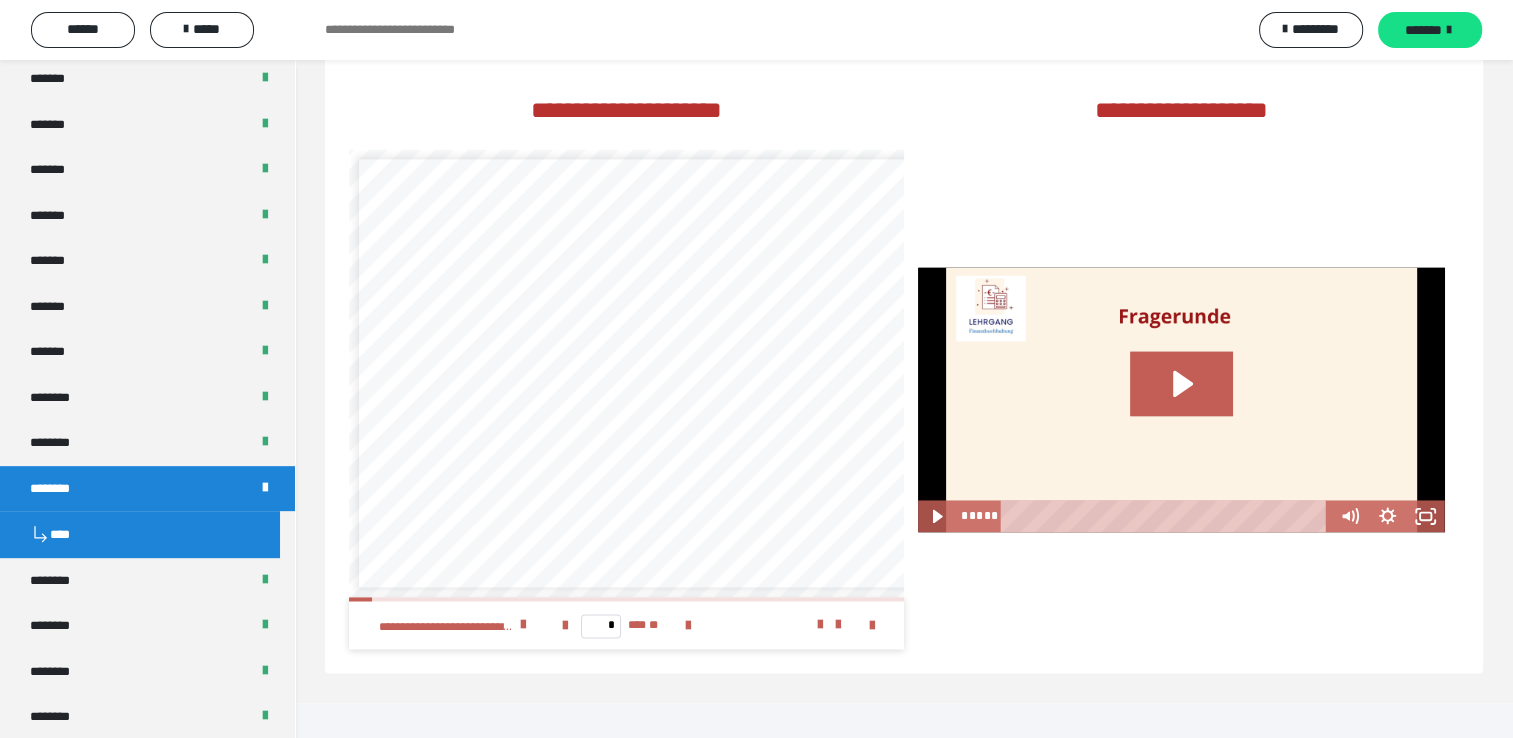 click at bounding box center [1181, 399] 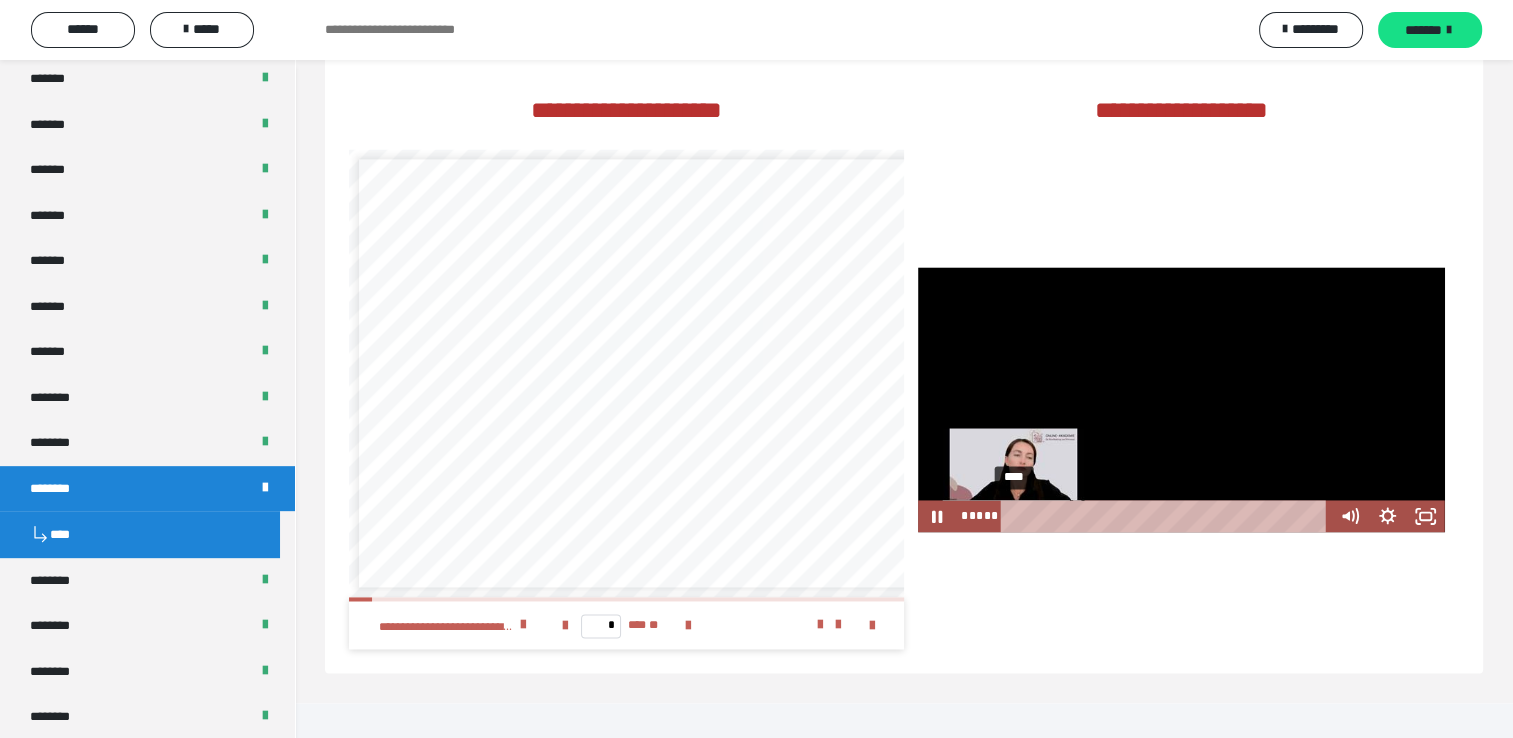 click on "****" at bounding box center [1167, 516] 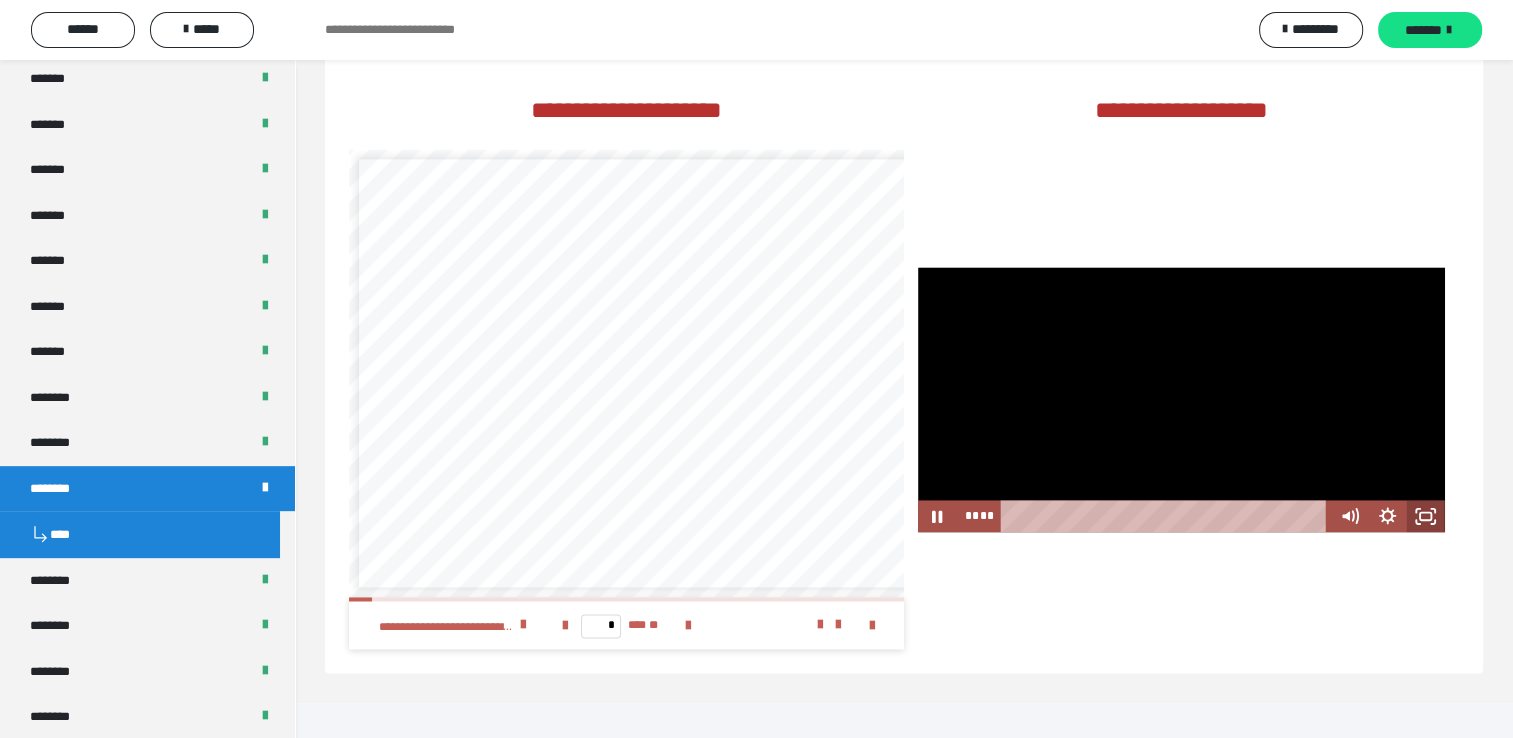 click 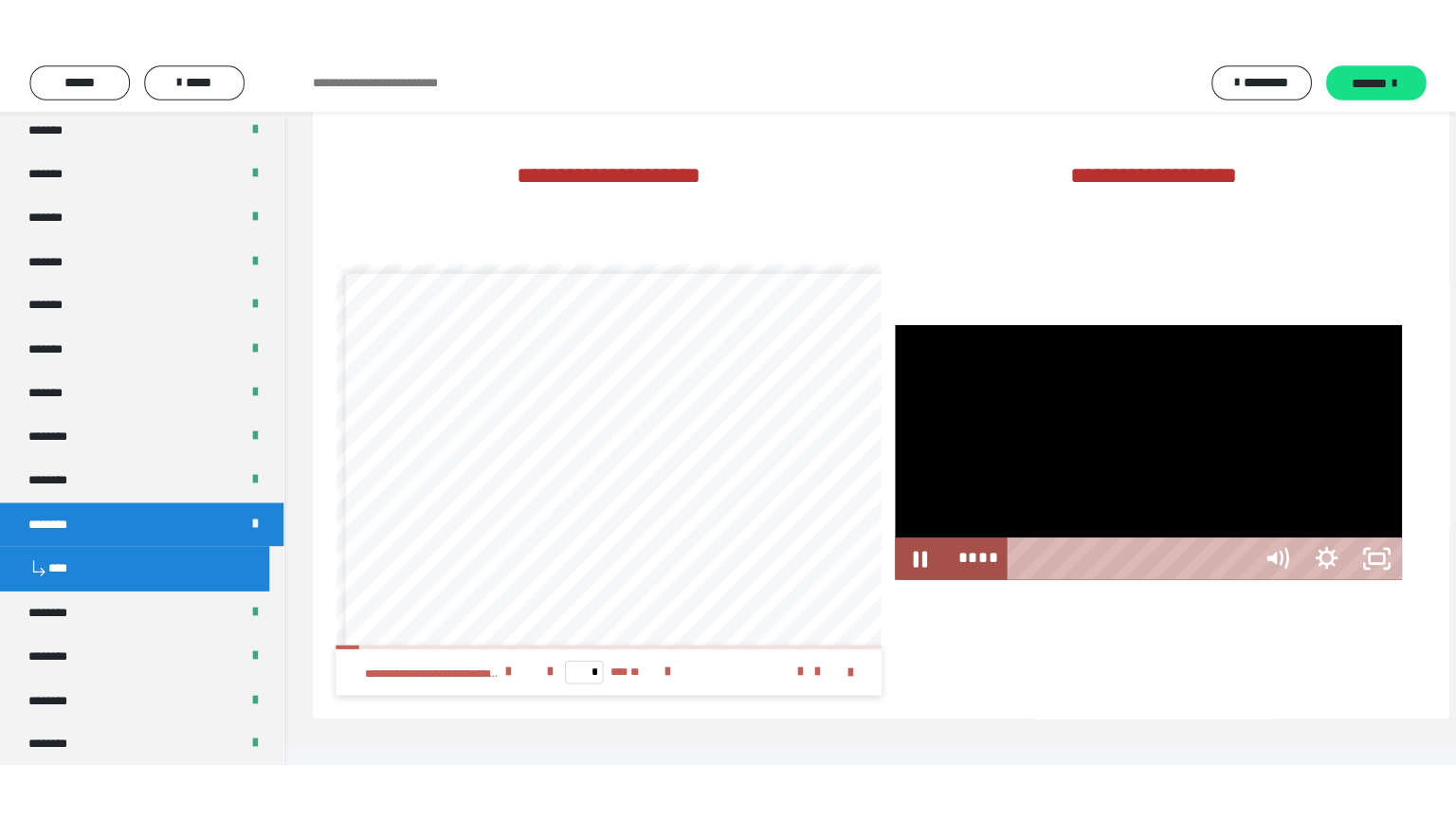 scroll, scrollTop: 2639, scrollLeft: 0, axis: vertical 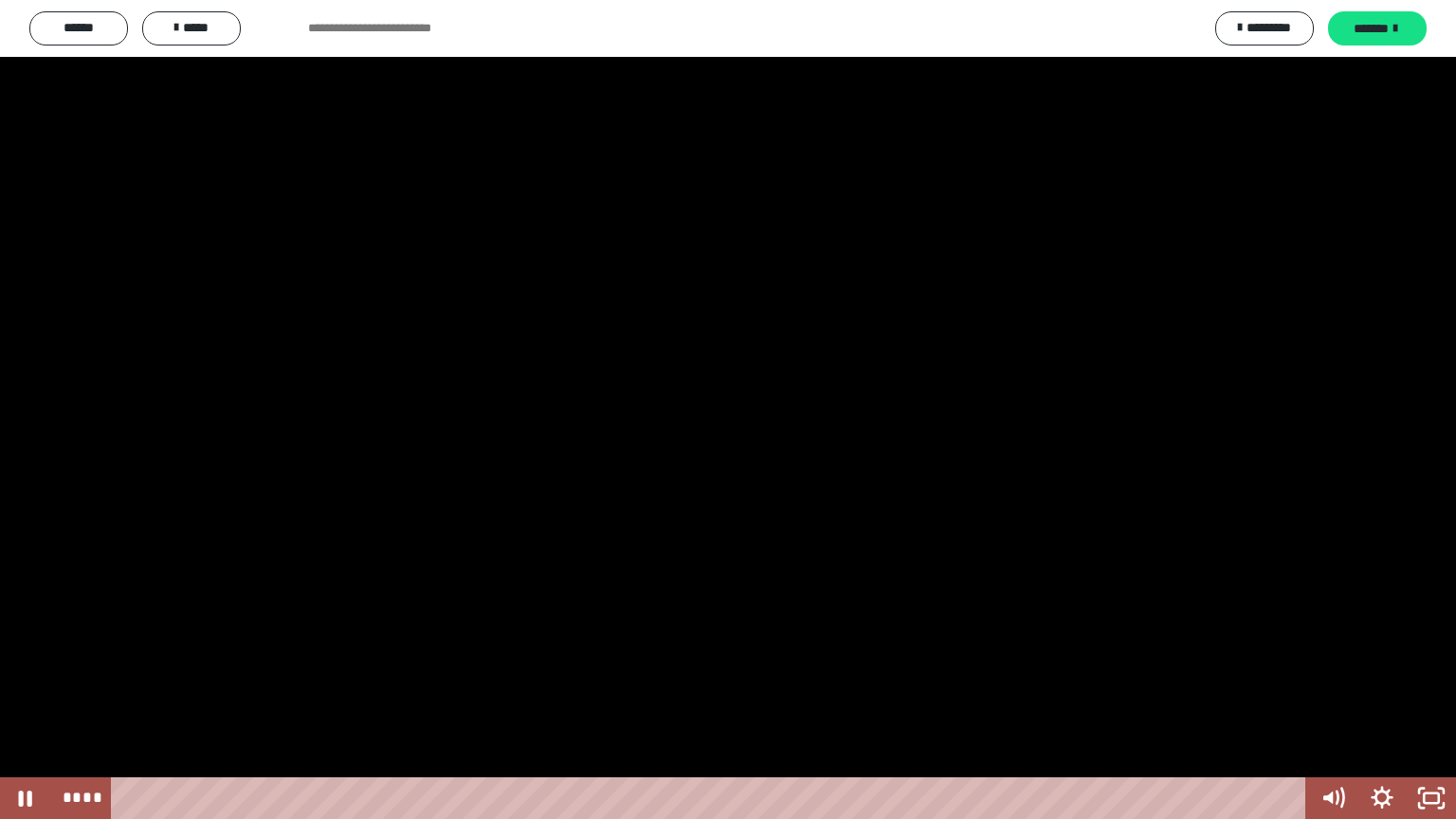 click at bounding box center (728, 410) 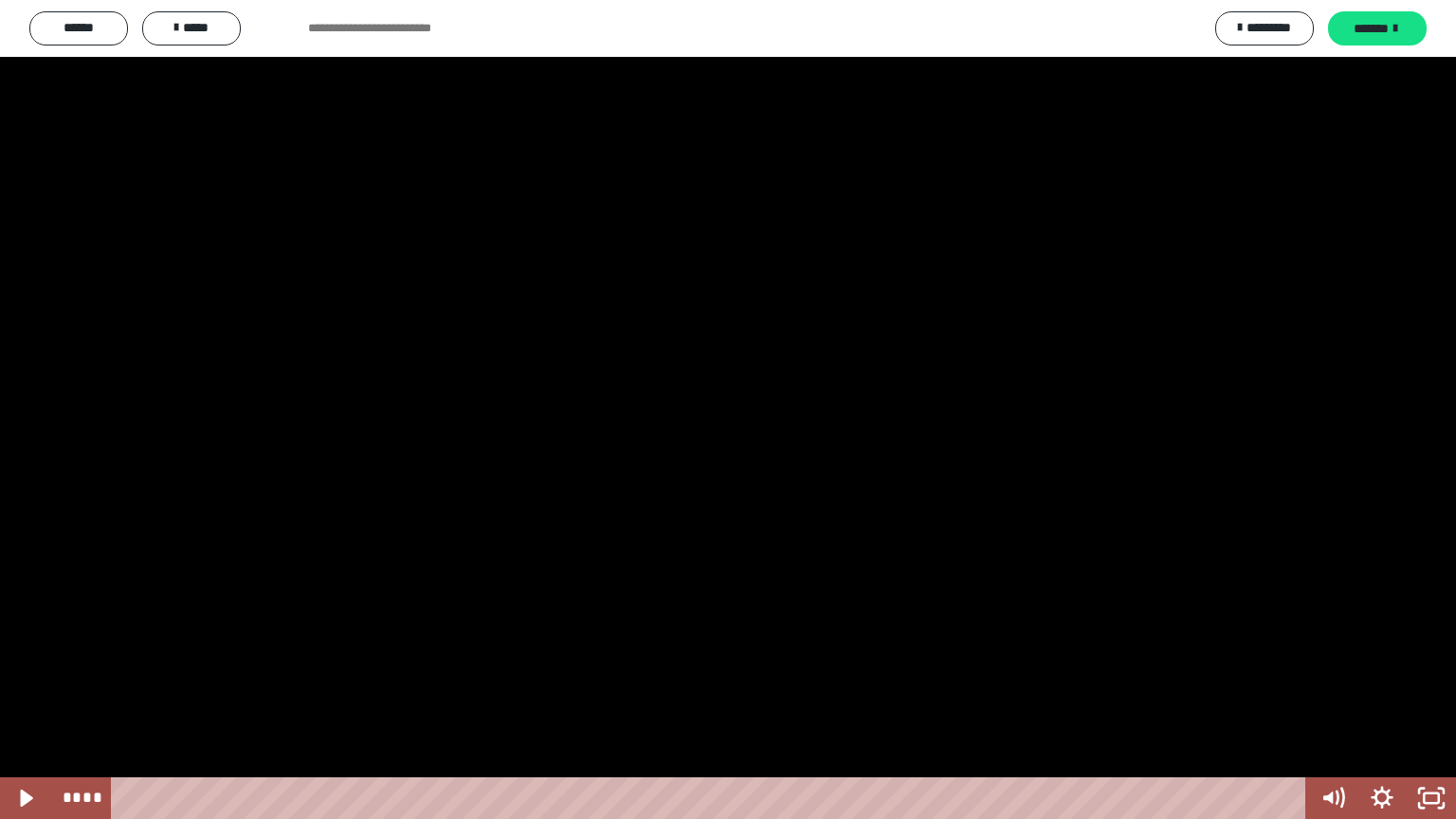click at bounding box center [728, 410] 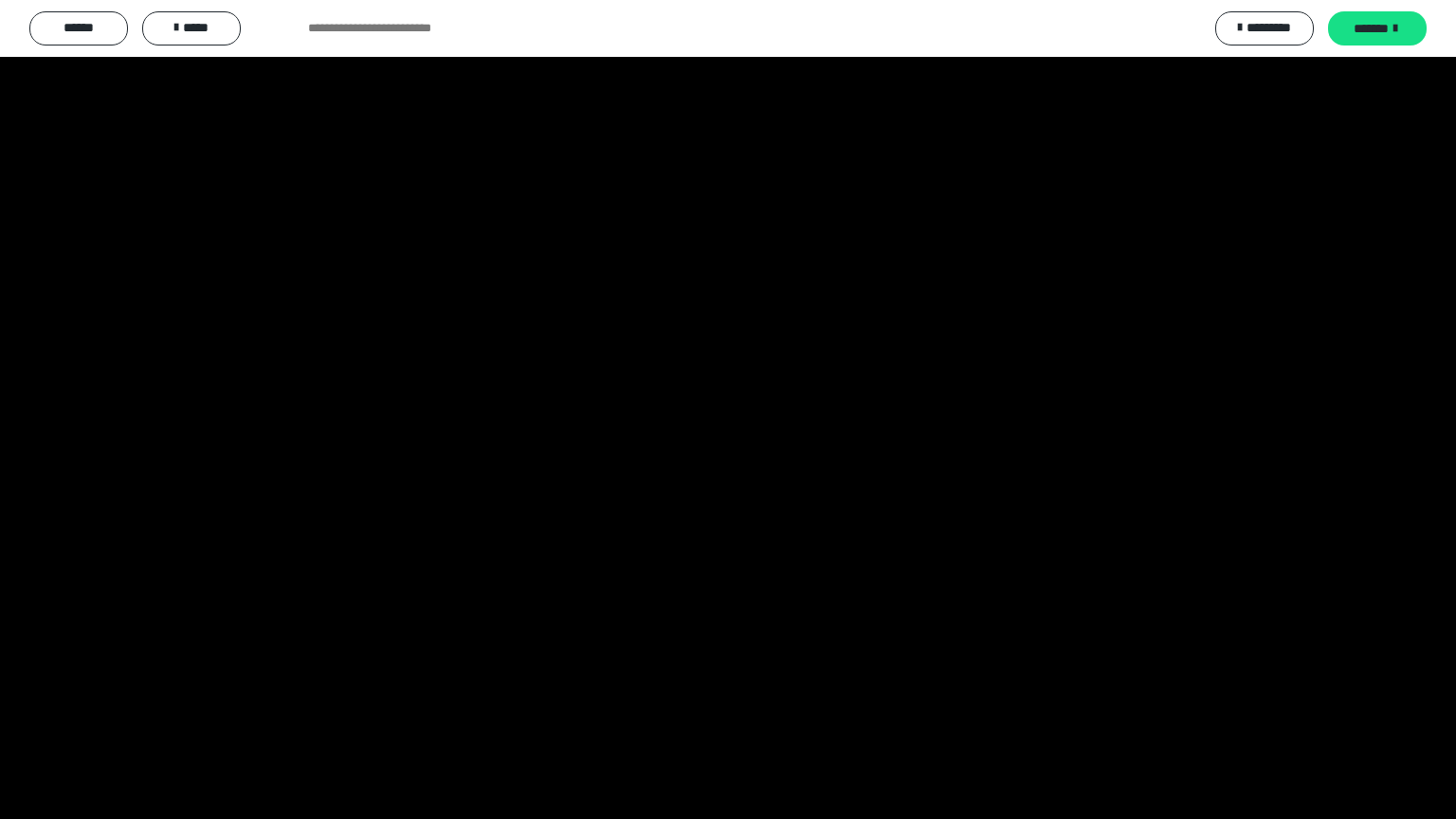 click at bounding box center (728, 410) 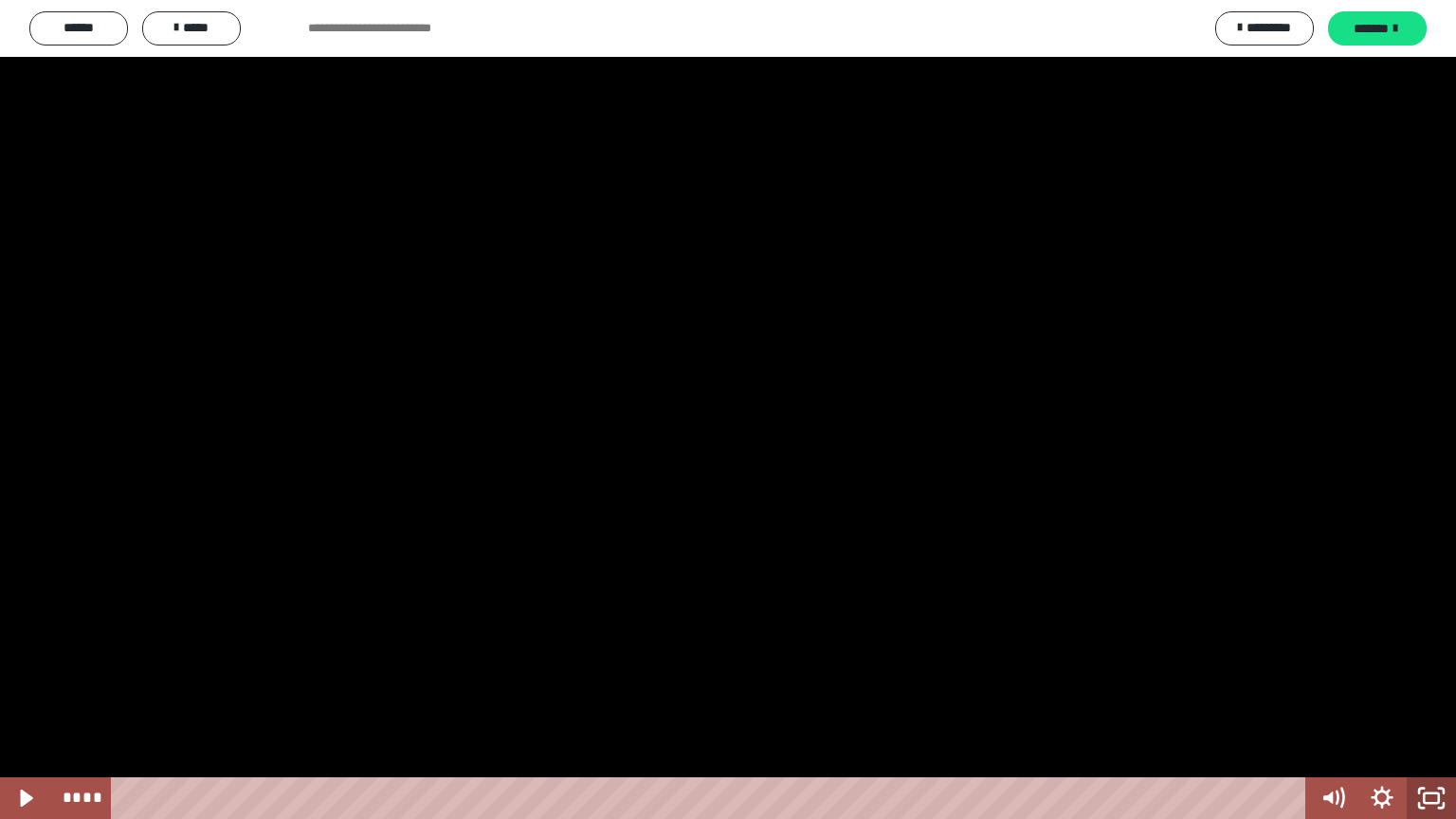 click 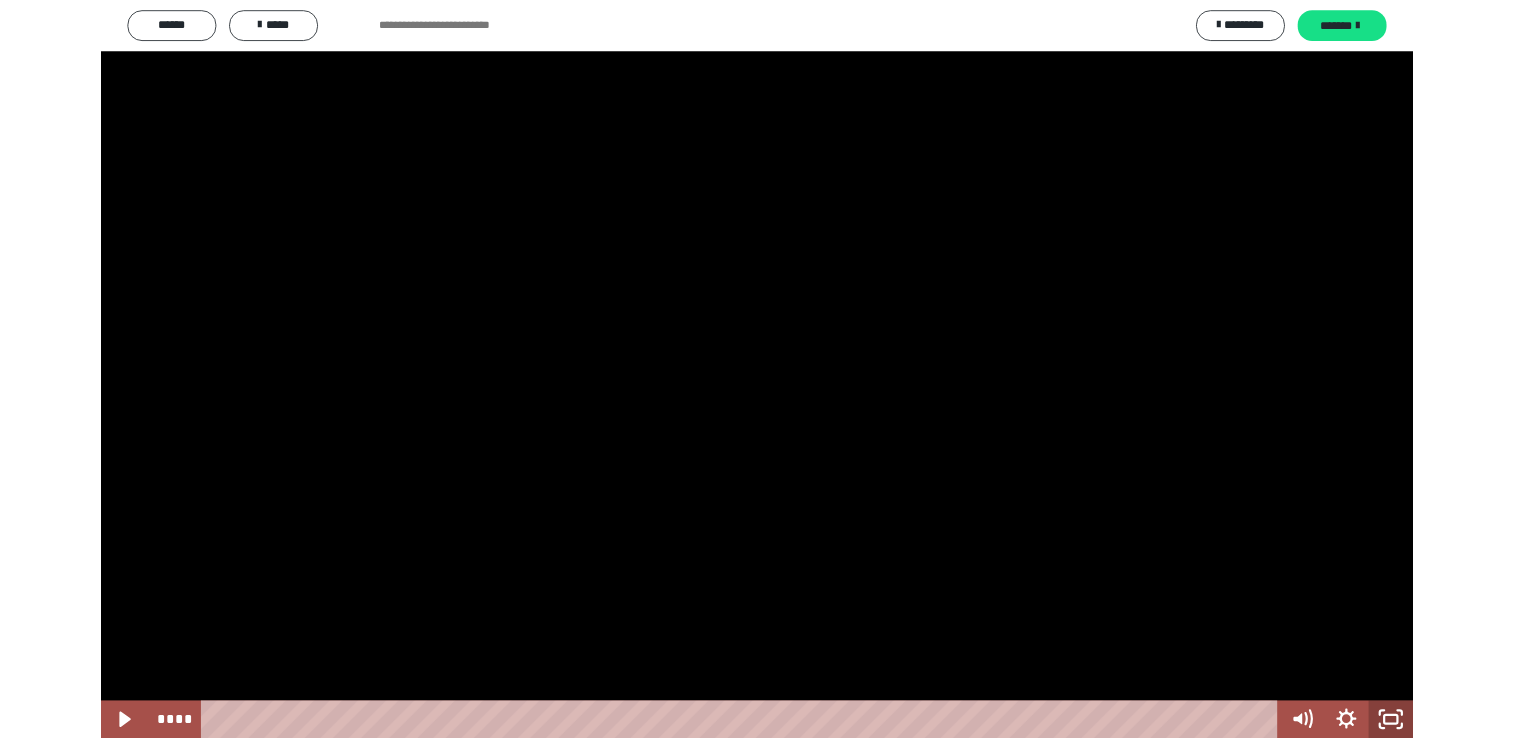 scroll, scrollTop: 2772, scrollLeft: 0, axis: vertical 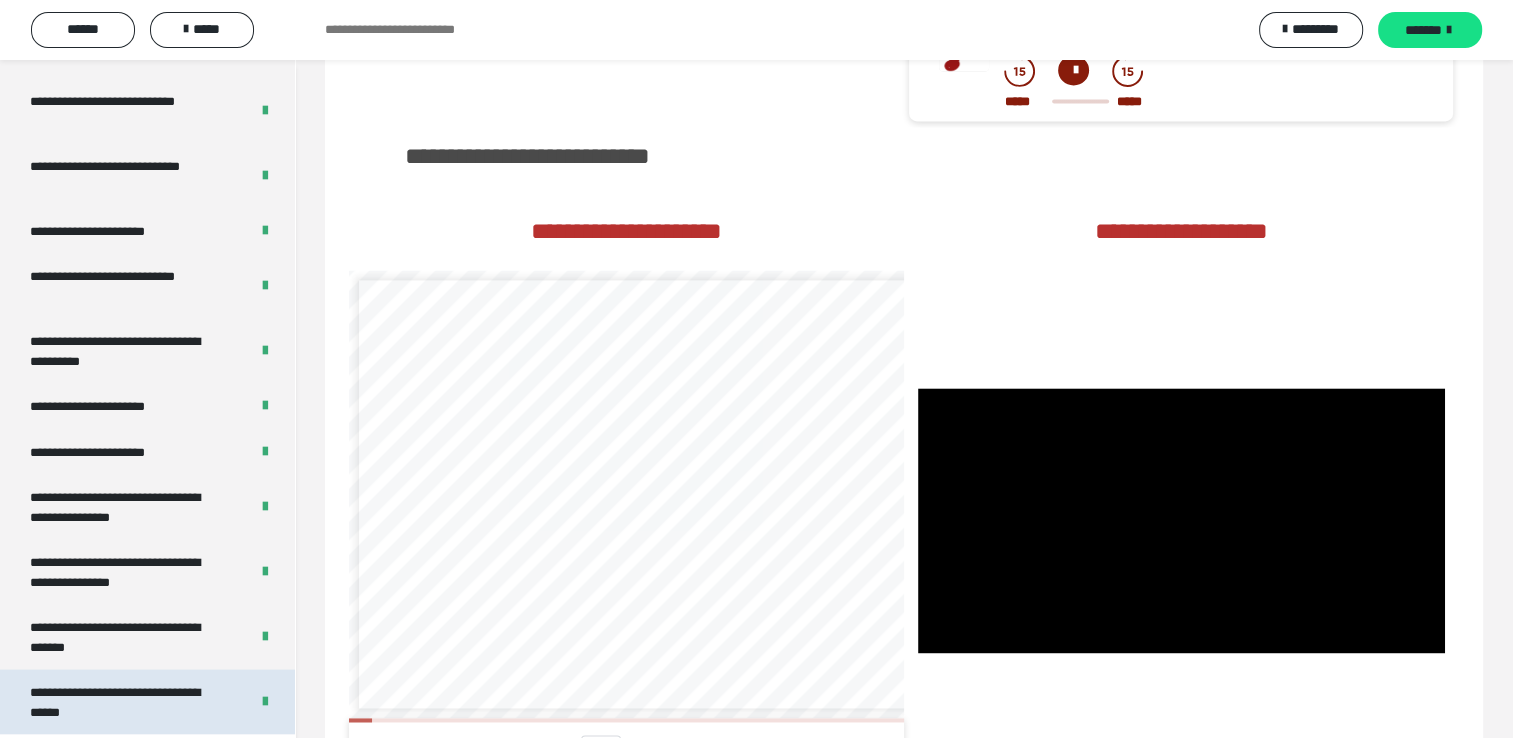click on "**********" at bounding box center [124, 702] 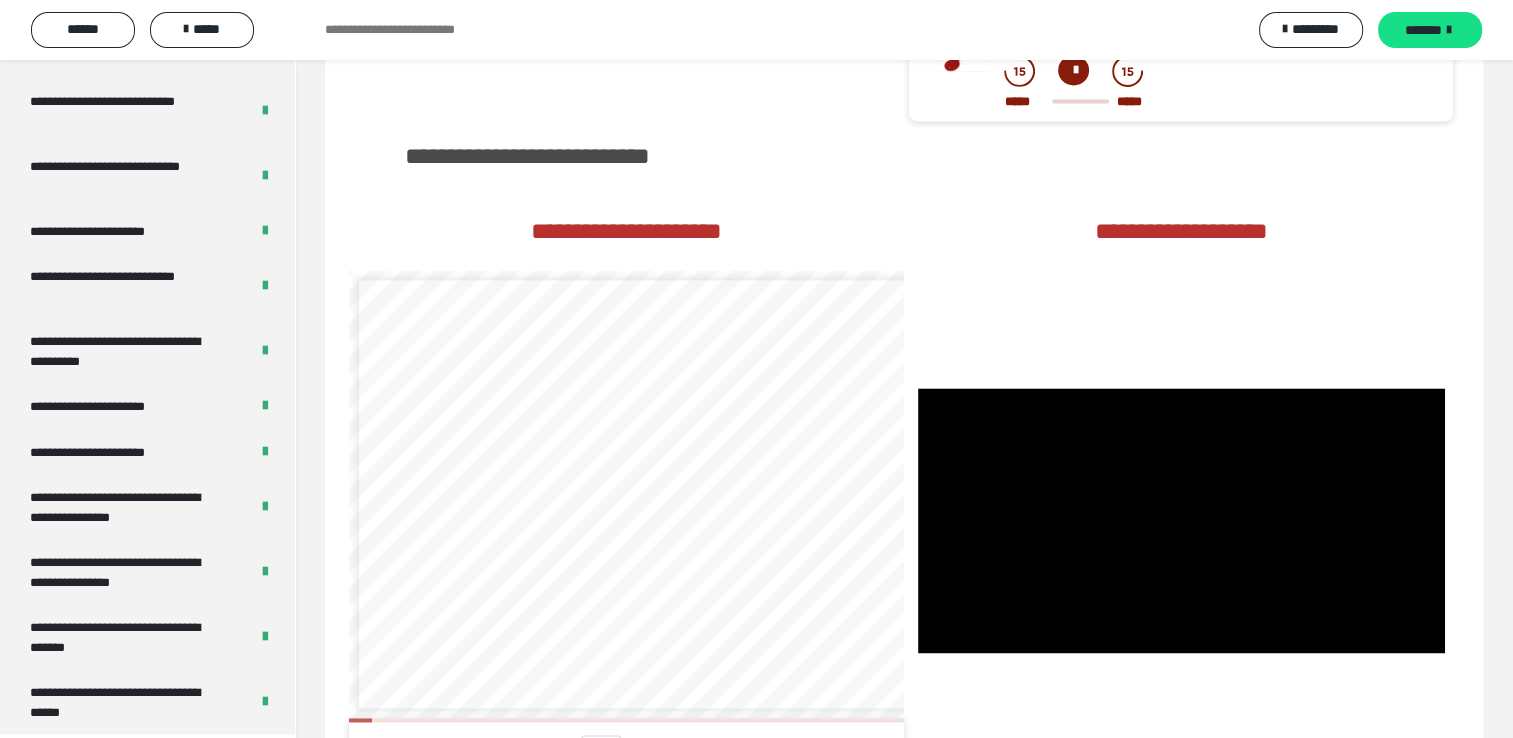 scroll, scrollTop: 3994, scrollLeft: 0, axis: vertical 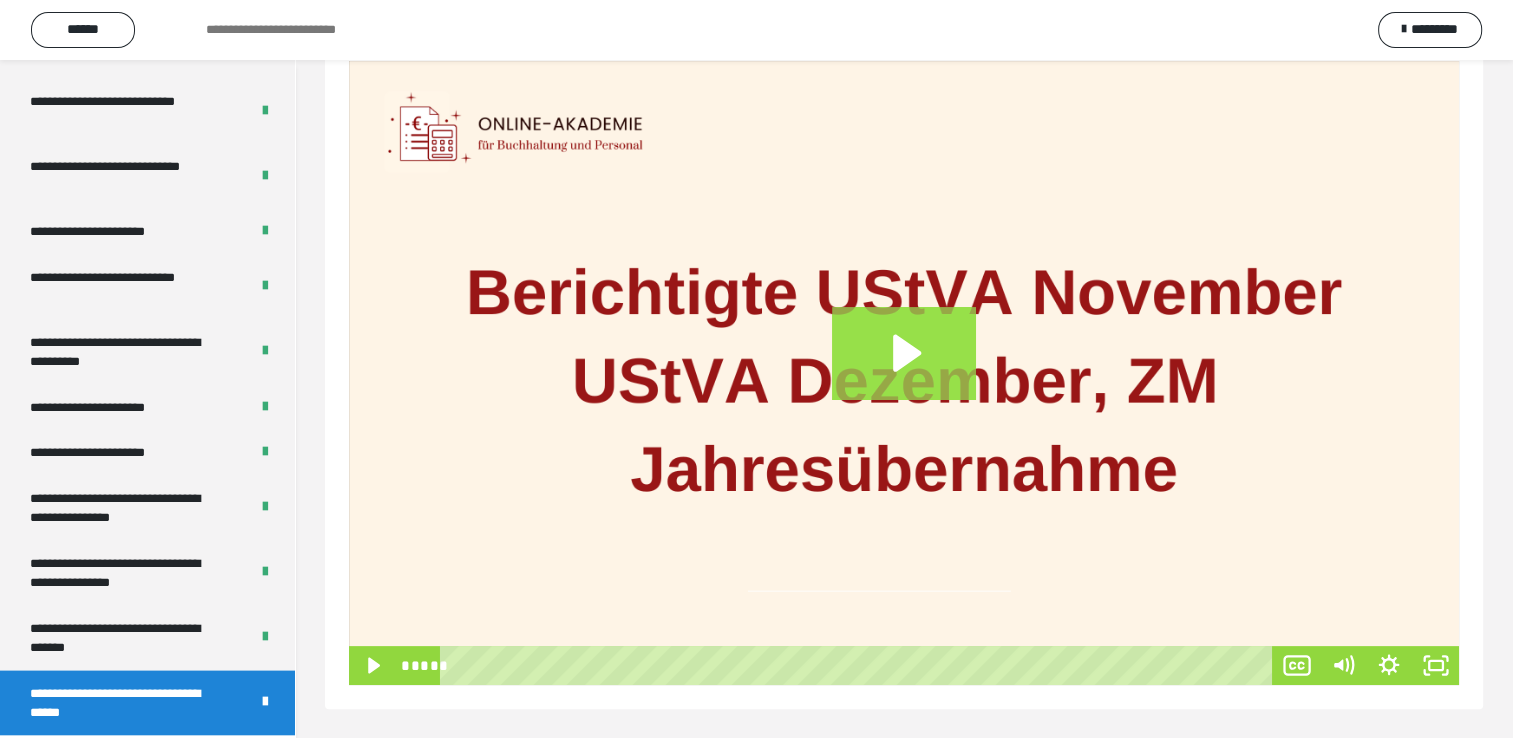click 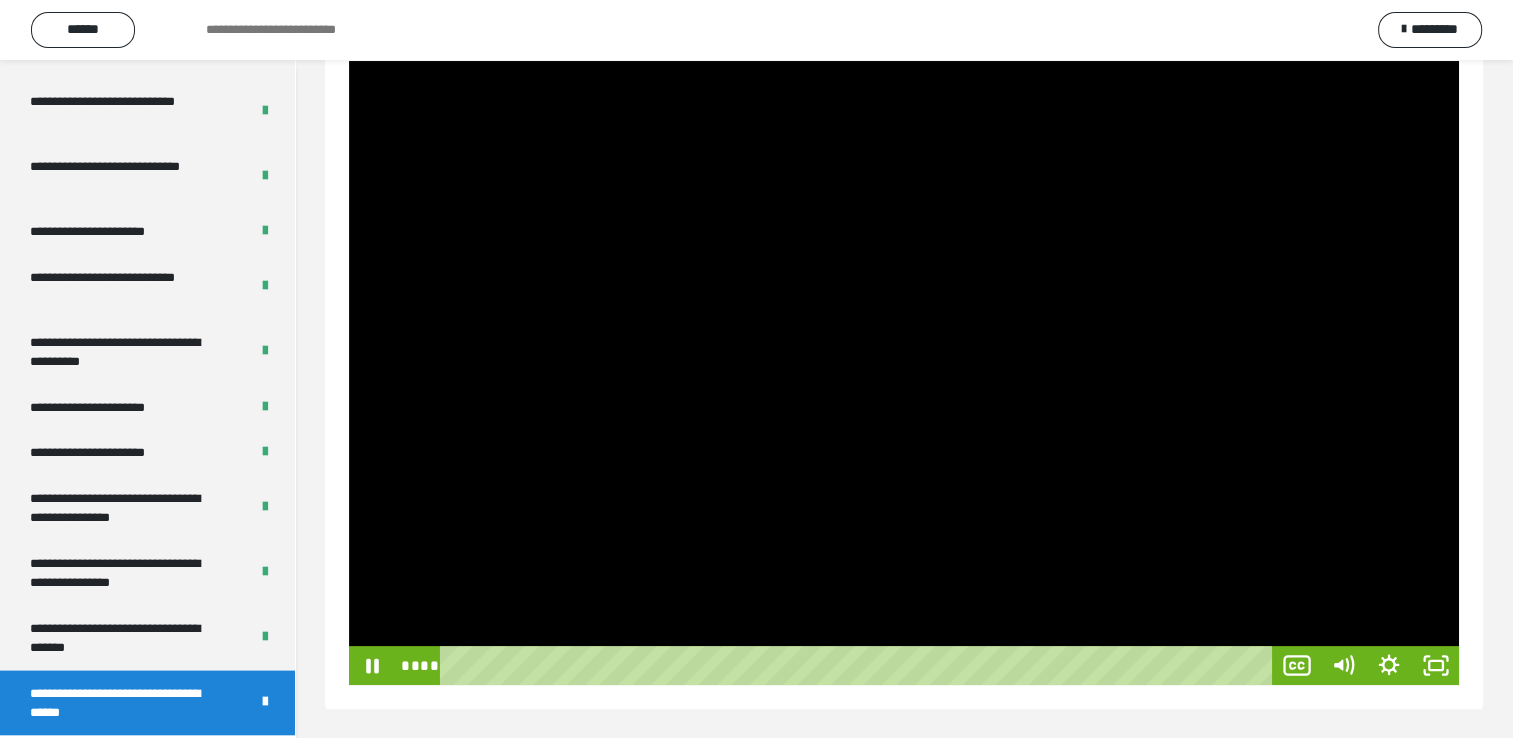 click at bounding box center [904, 373] 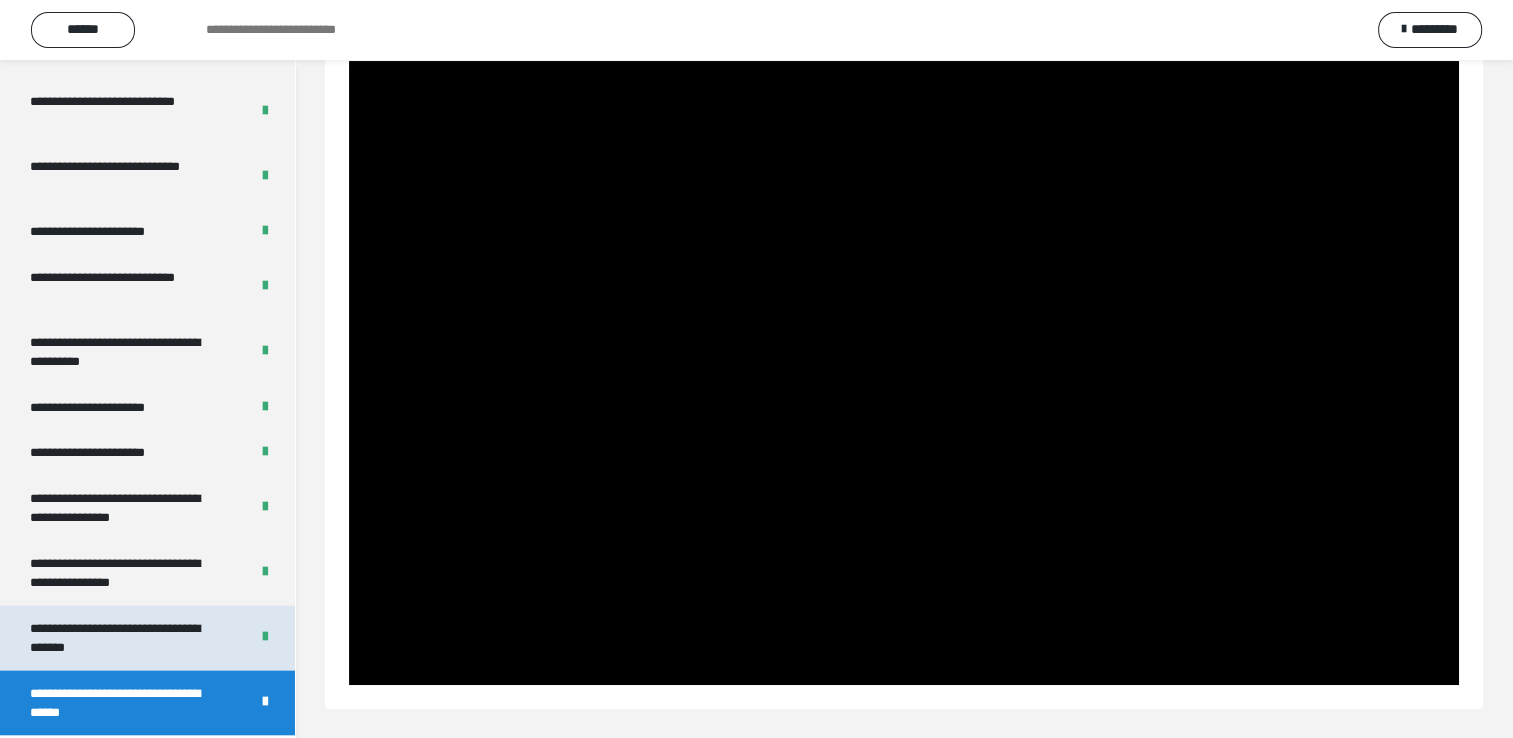 click on "**********" at bounding box center [124, 638] 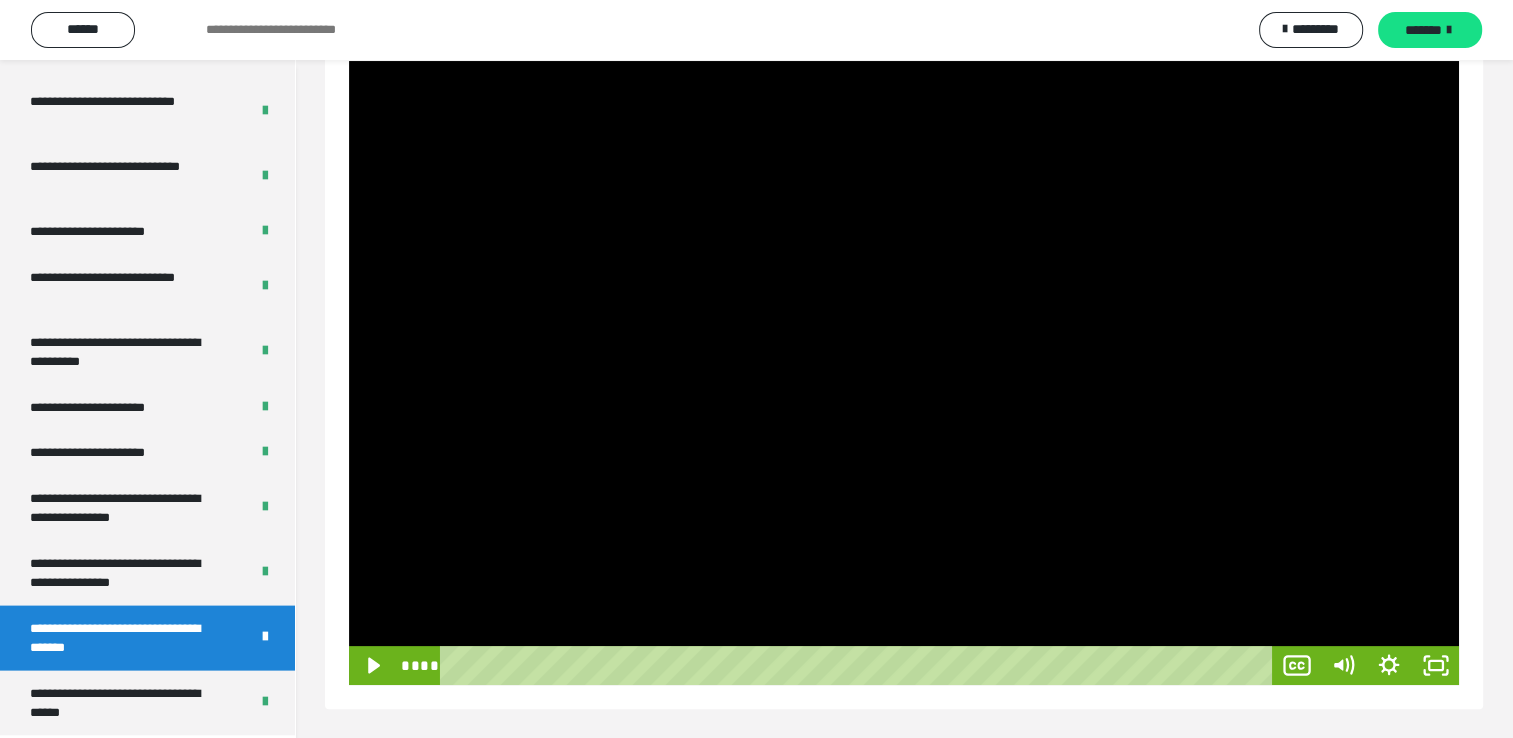 scroll, scrollTop: 60, scrollLeft: 0, axis: vertical 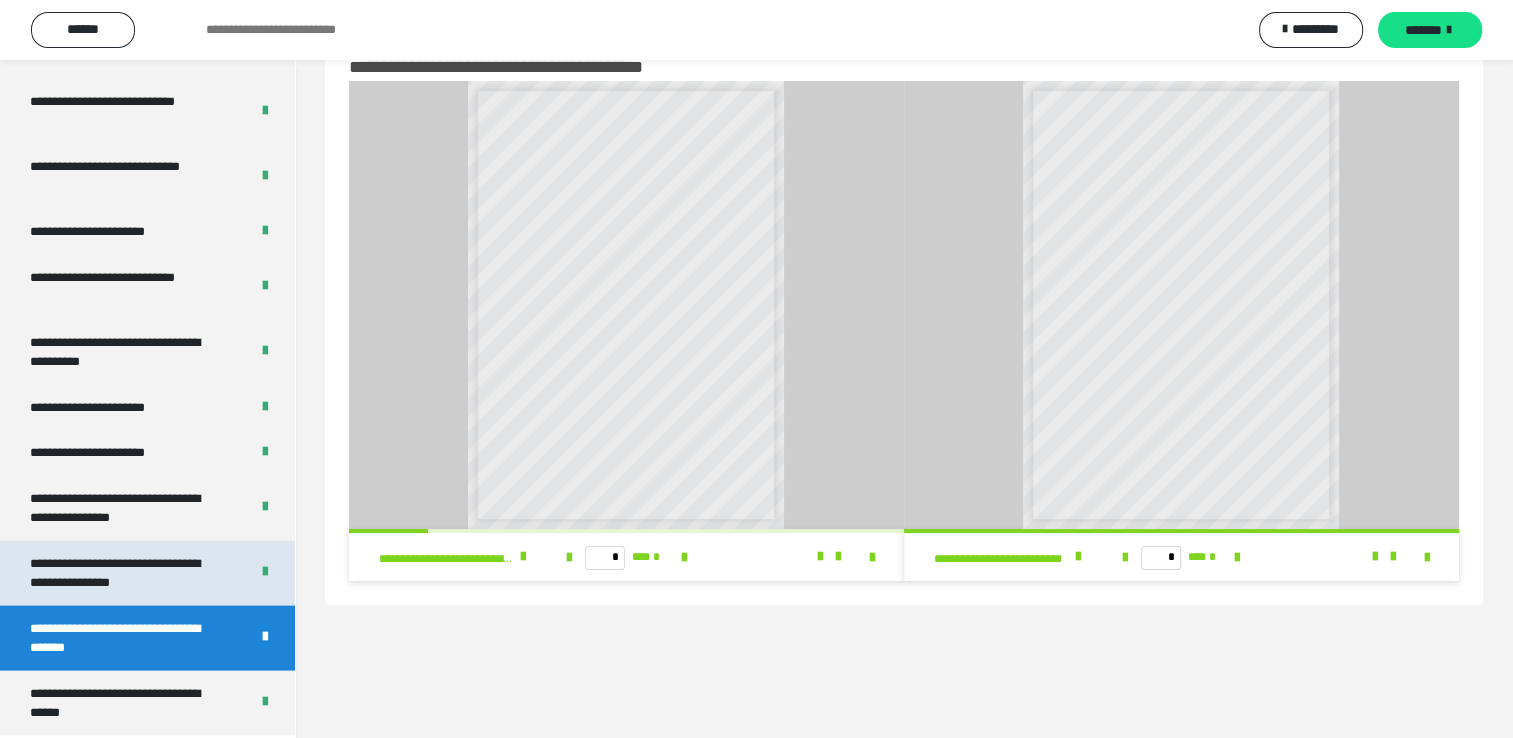 drag, startPoint x: 147, startPoint y: 570, endPoint x: 176, endPoint y: 570, distance: 29 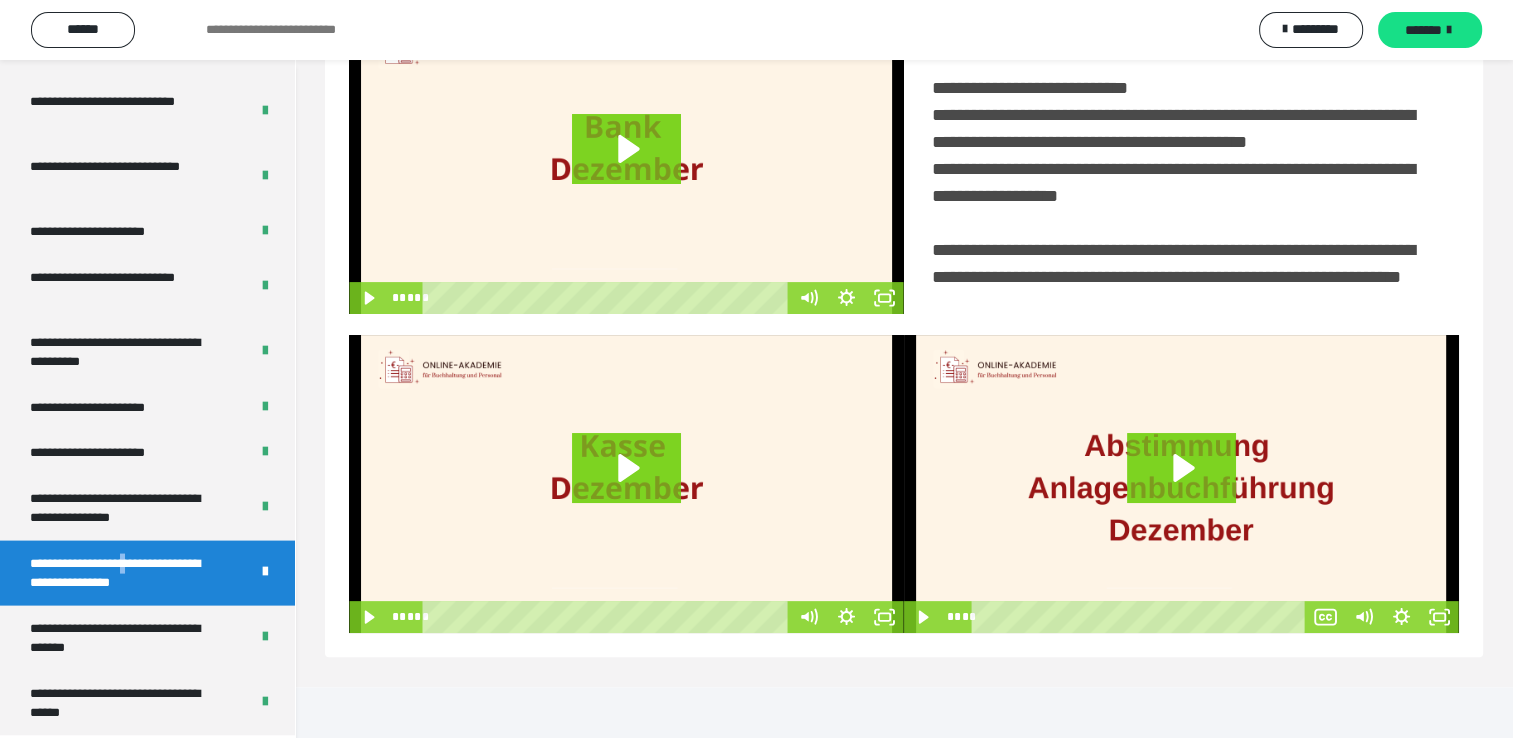 scroll, scrollTop: 446, scrollLeft: 0, axis: vertical 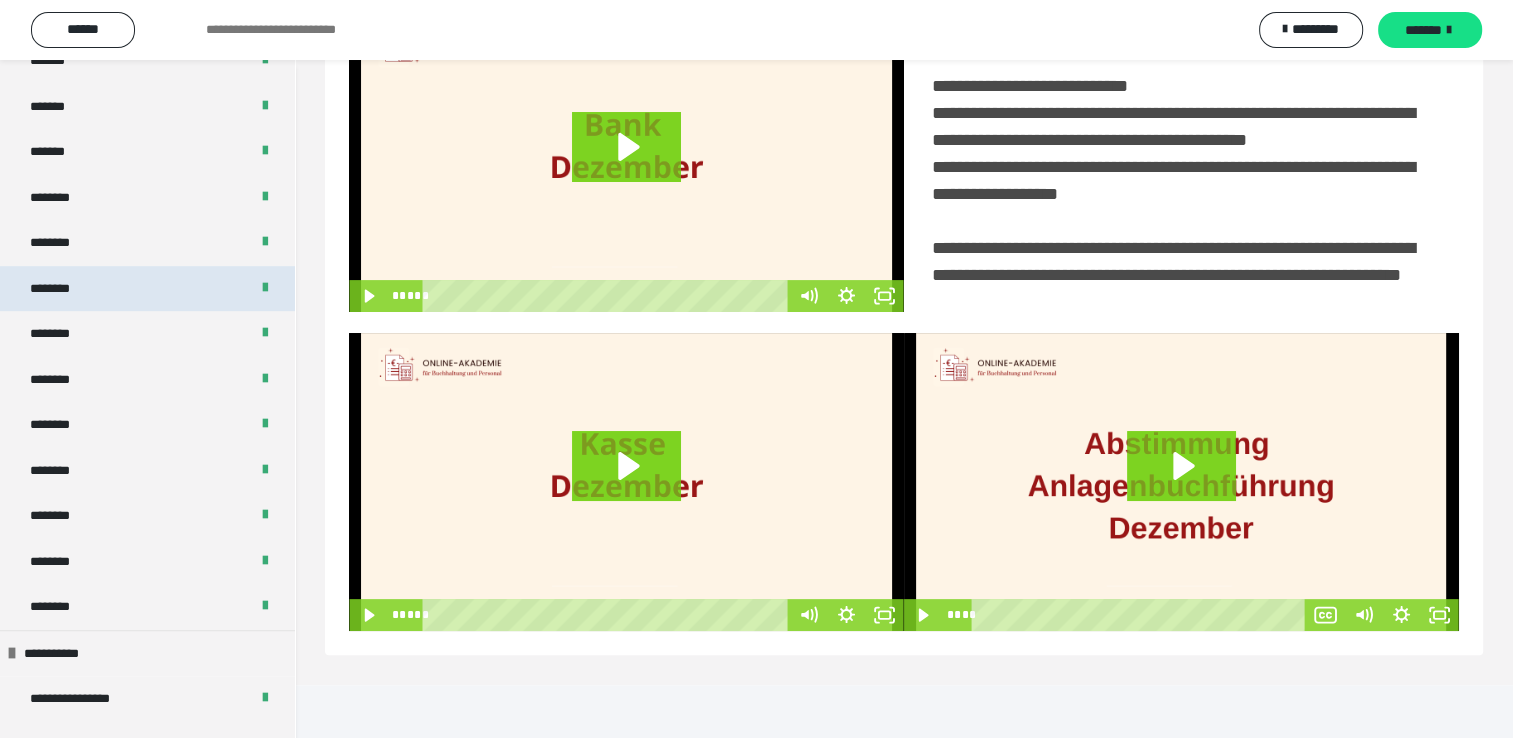 click on "********" at bounding box center [147, 289] 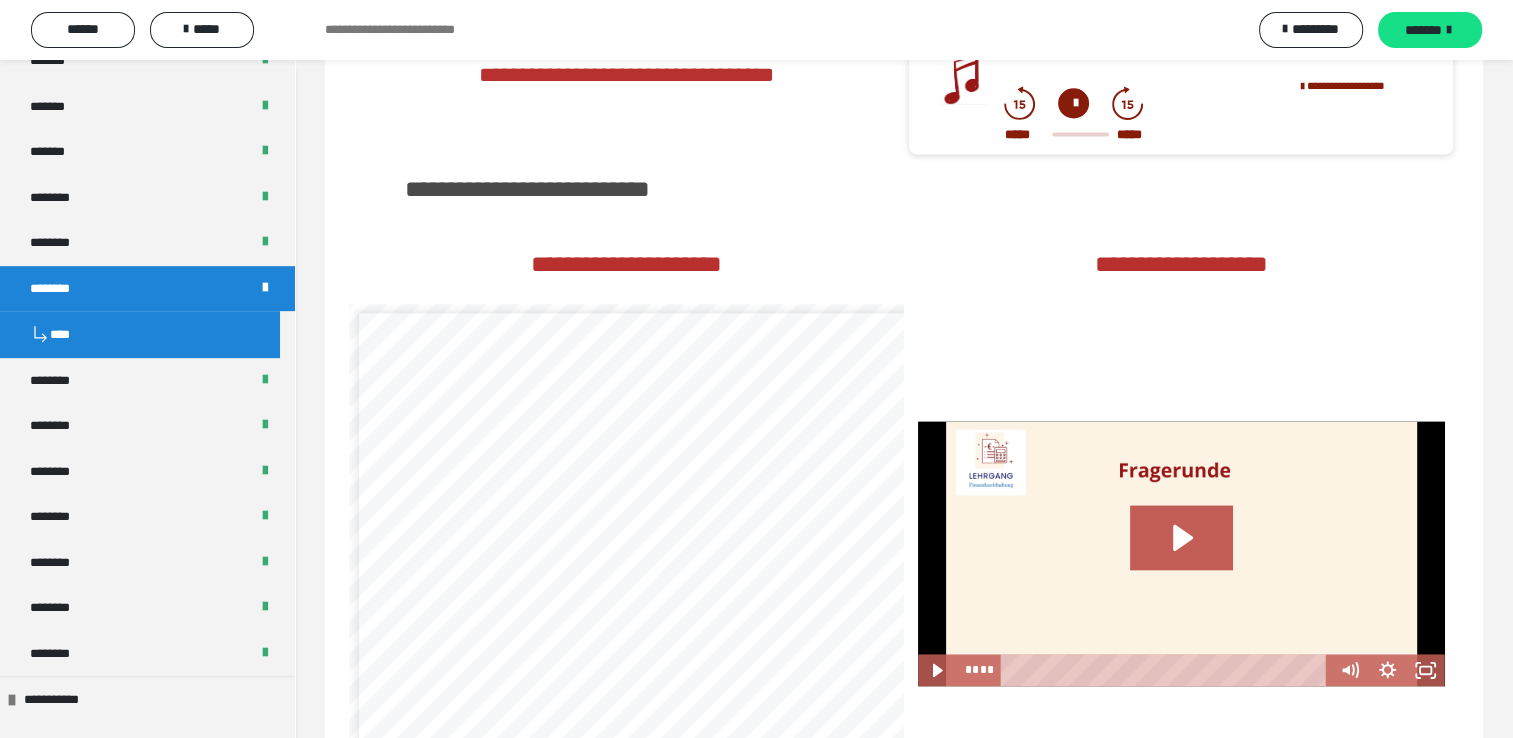 scroll, scrollTop: 2893, scrollLeft: 0, axis: vertical 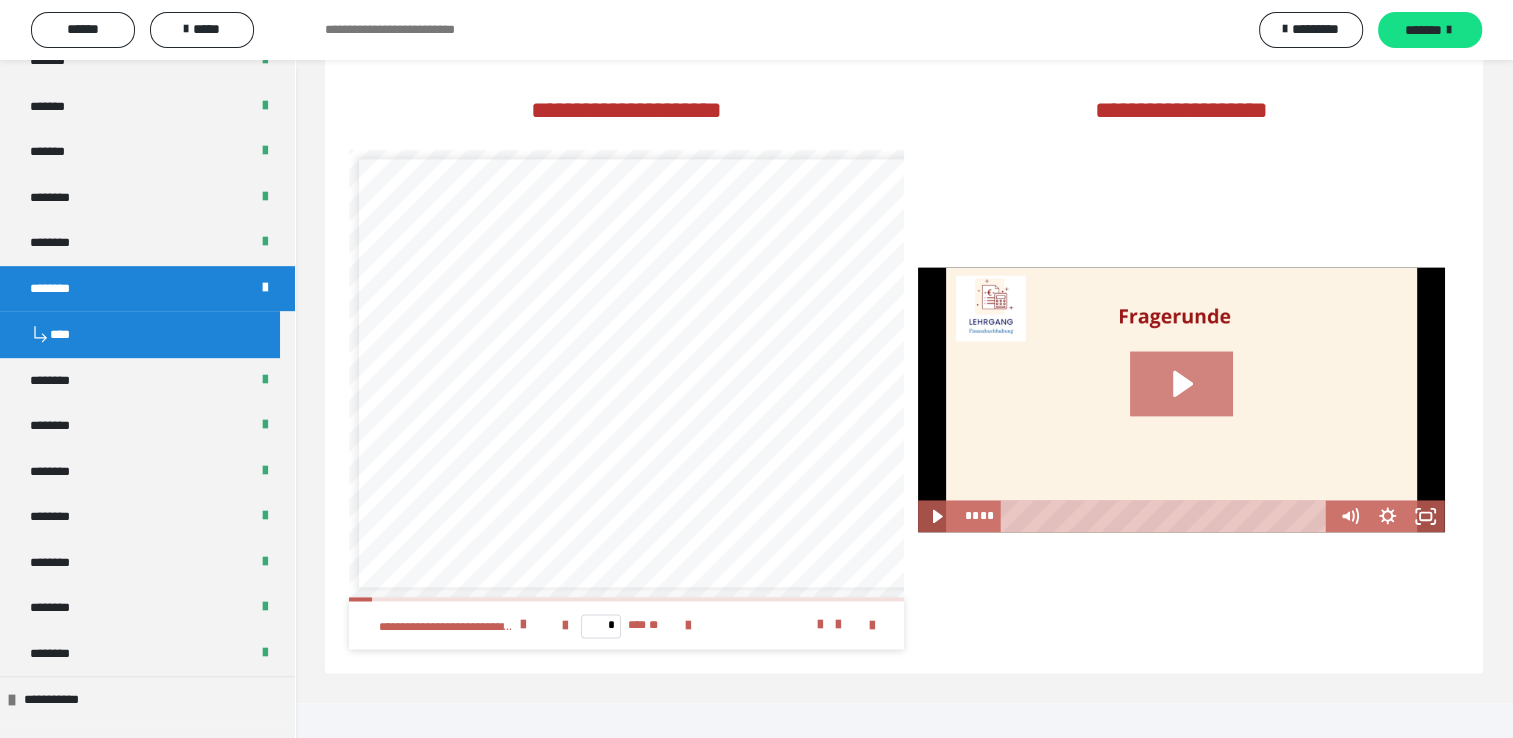 click 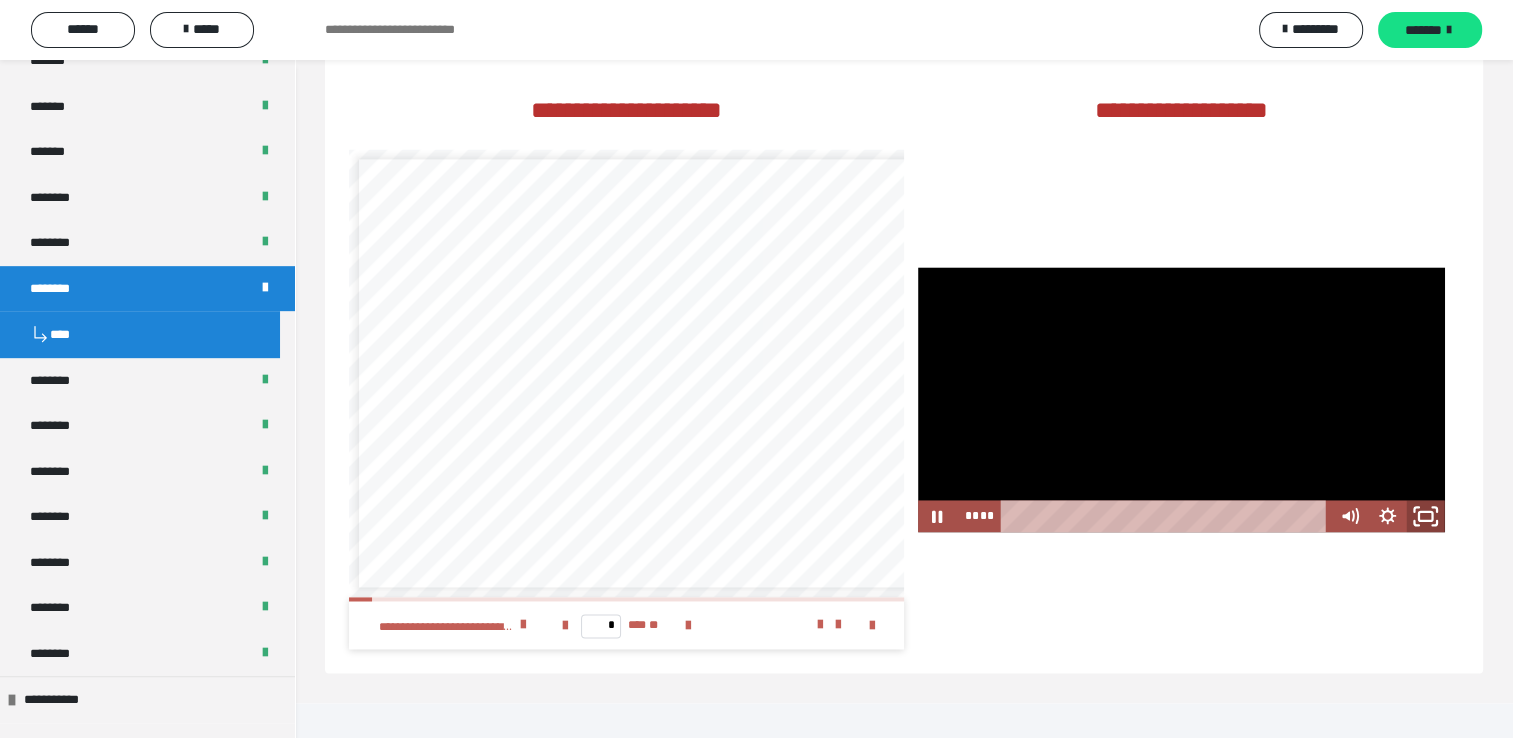 click 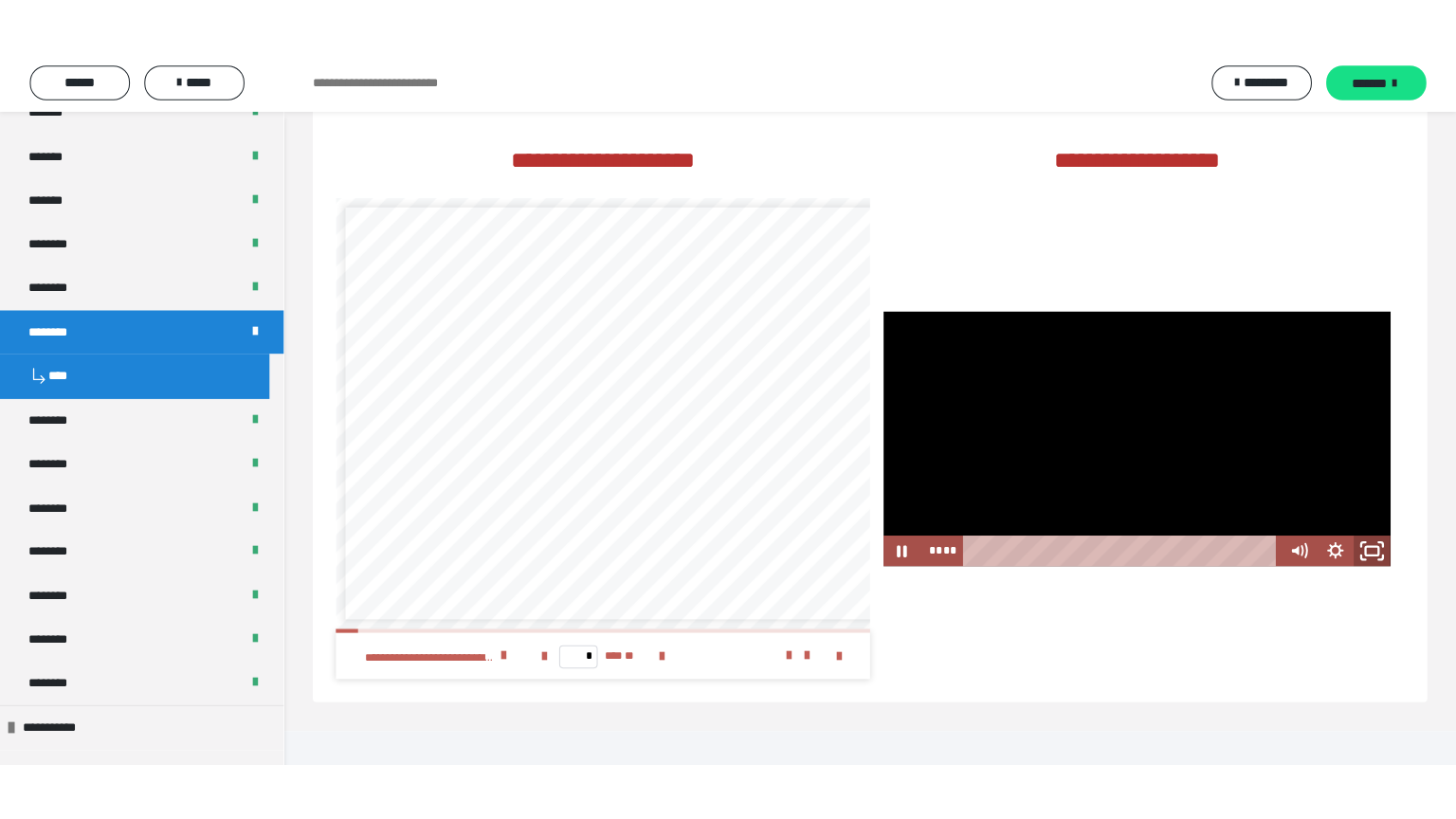 scroll, scrollTop: 2639, scrollLeft: 0, axis: vertical 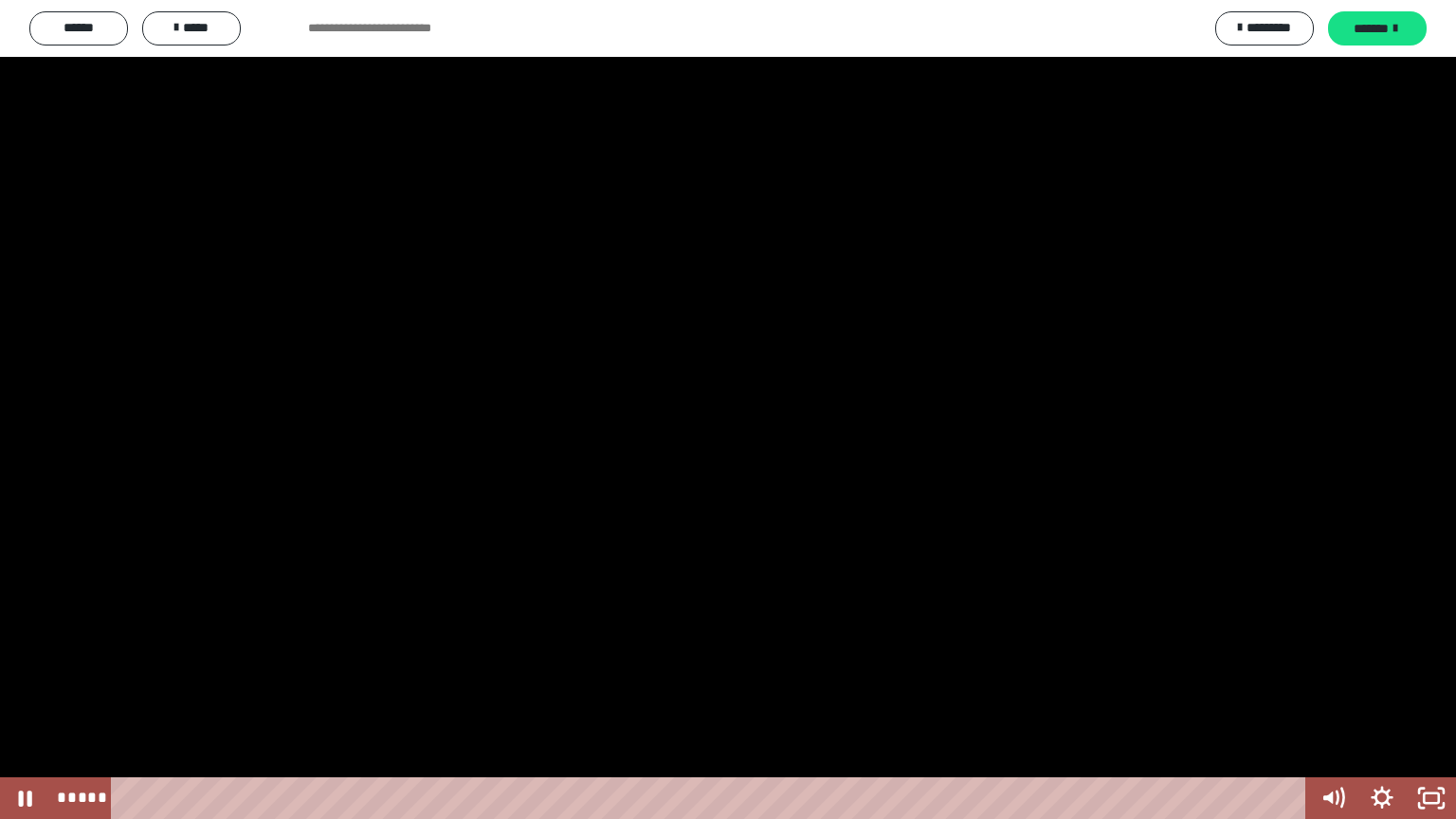 drag, startPoint x: 492, startPoint y: 426, endPoint x: 523, endPoint y: 416, distance: 32.57299 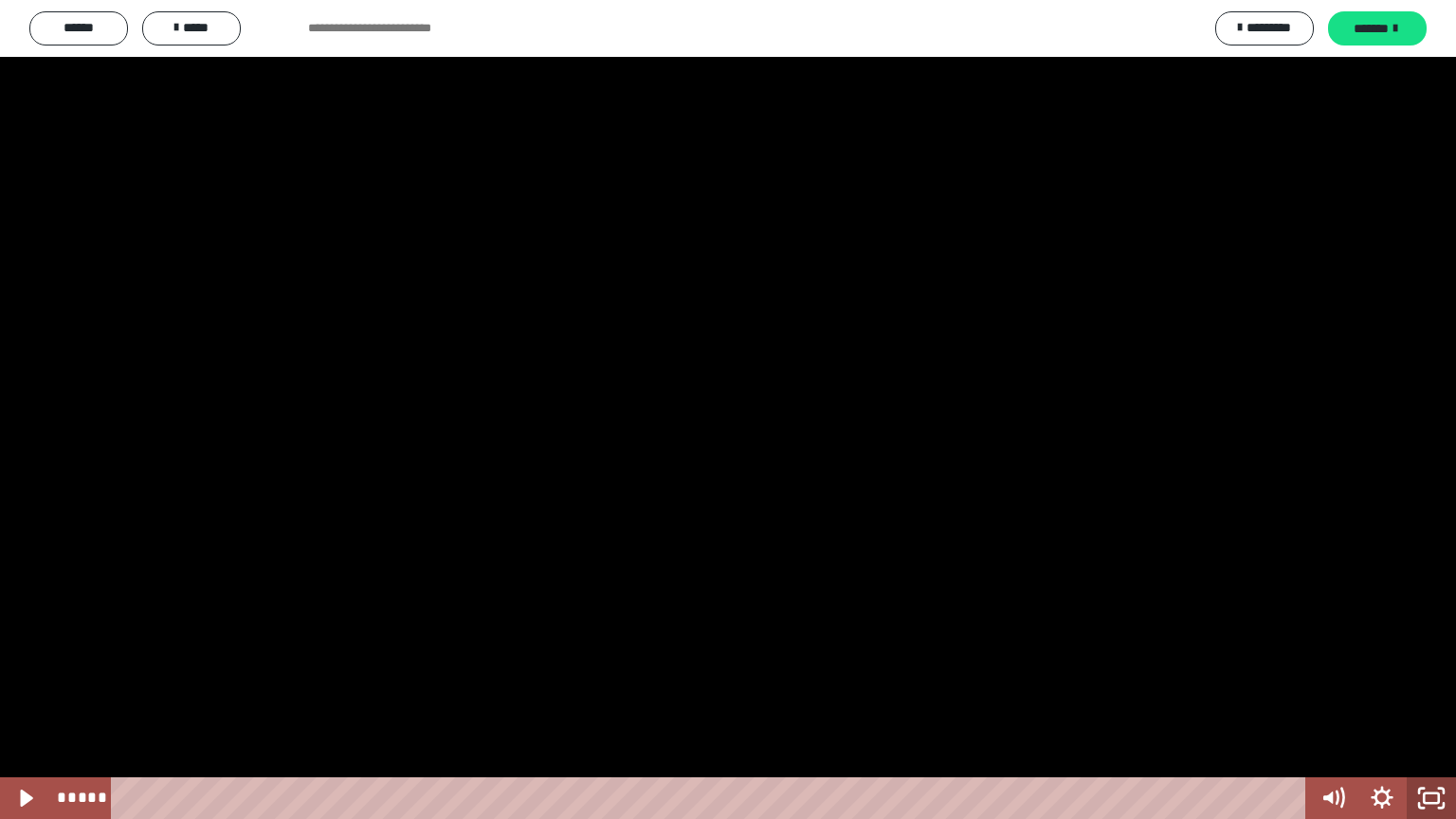 click 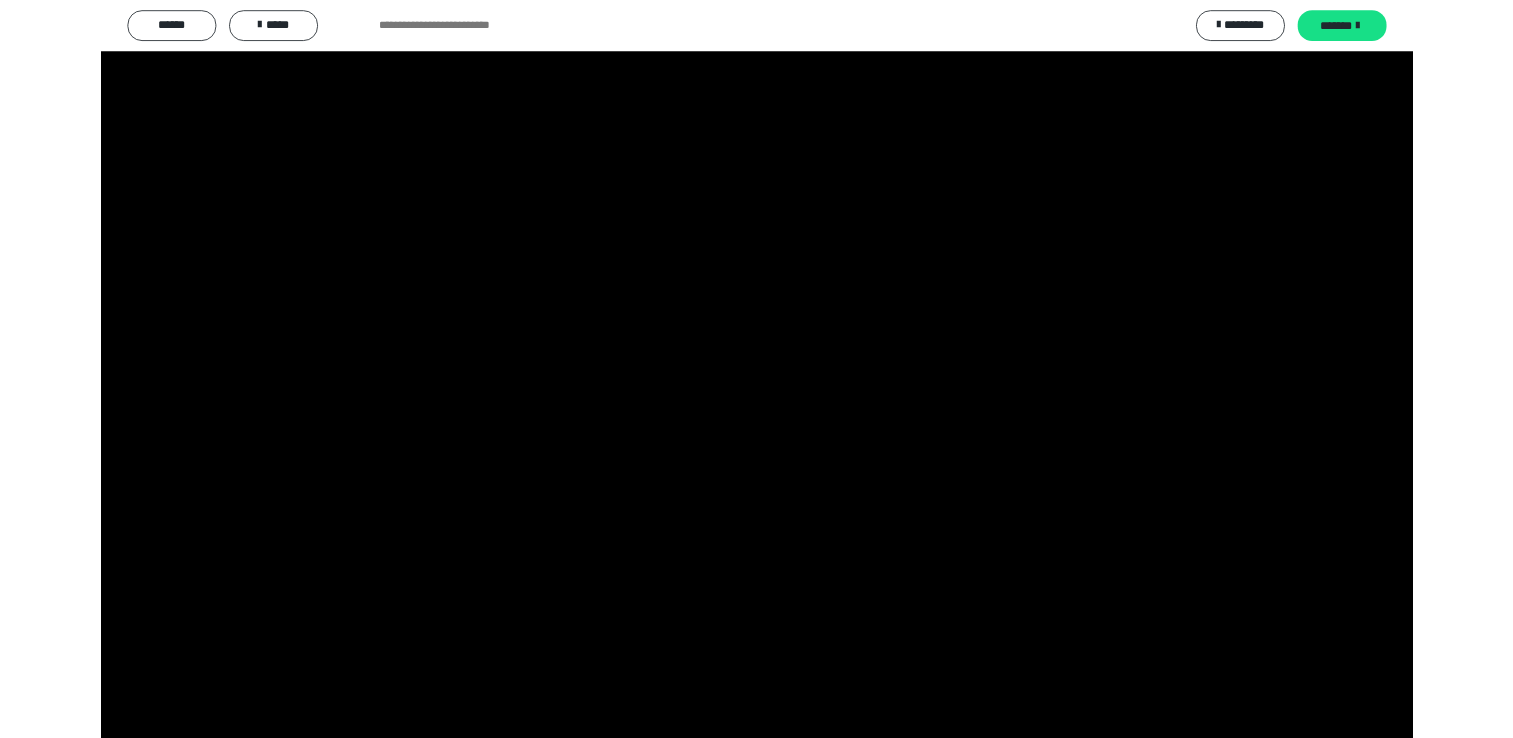 scroll, scrollTop: 2772, scrollLeft: 0, axis: vertical 